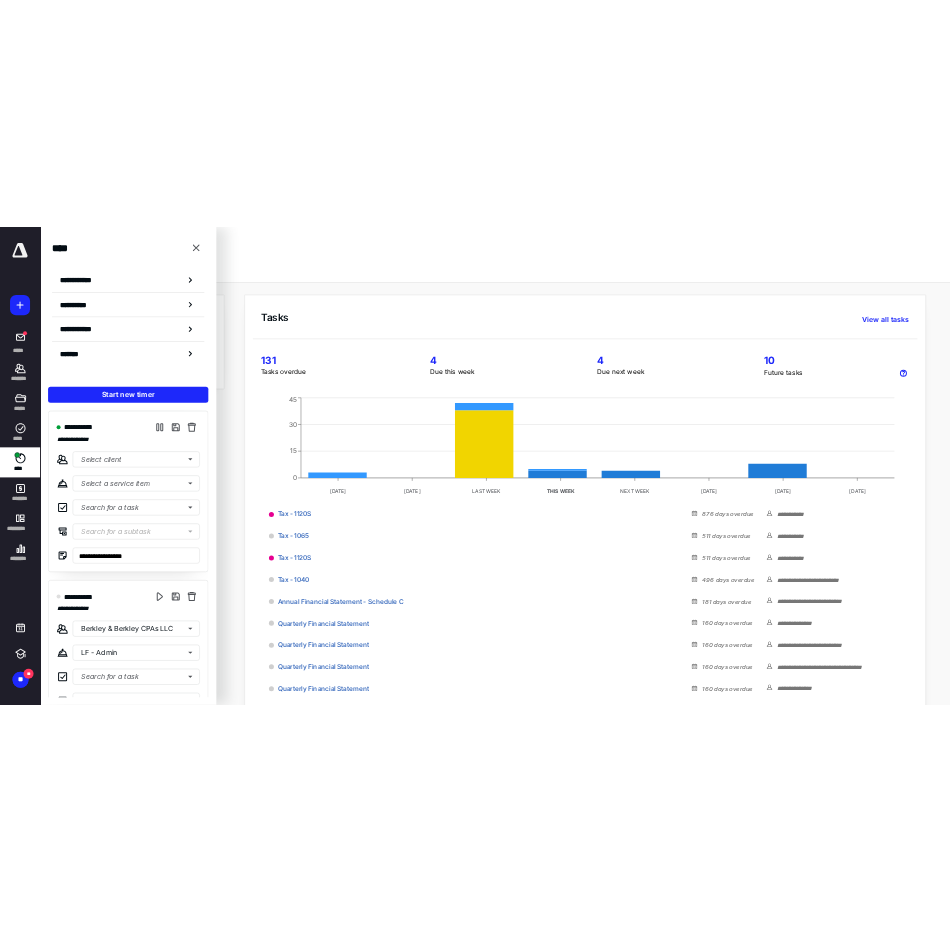 scroll, scrollTop: 0, scrollLeft: 0, axis: both 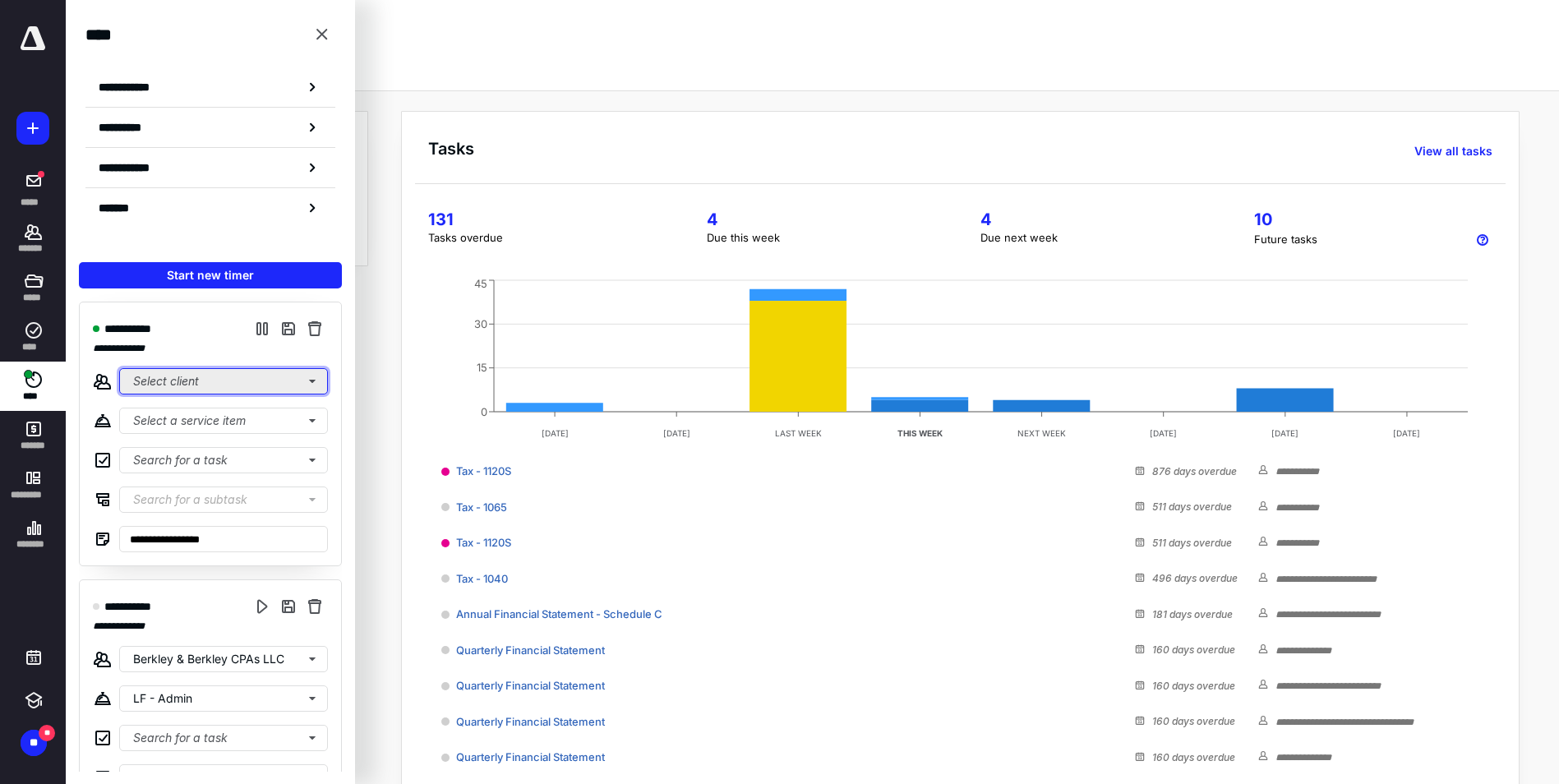 click on "Select client" at bounding box center [224, 381] 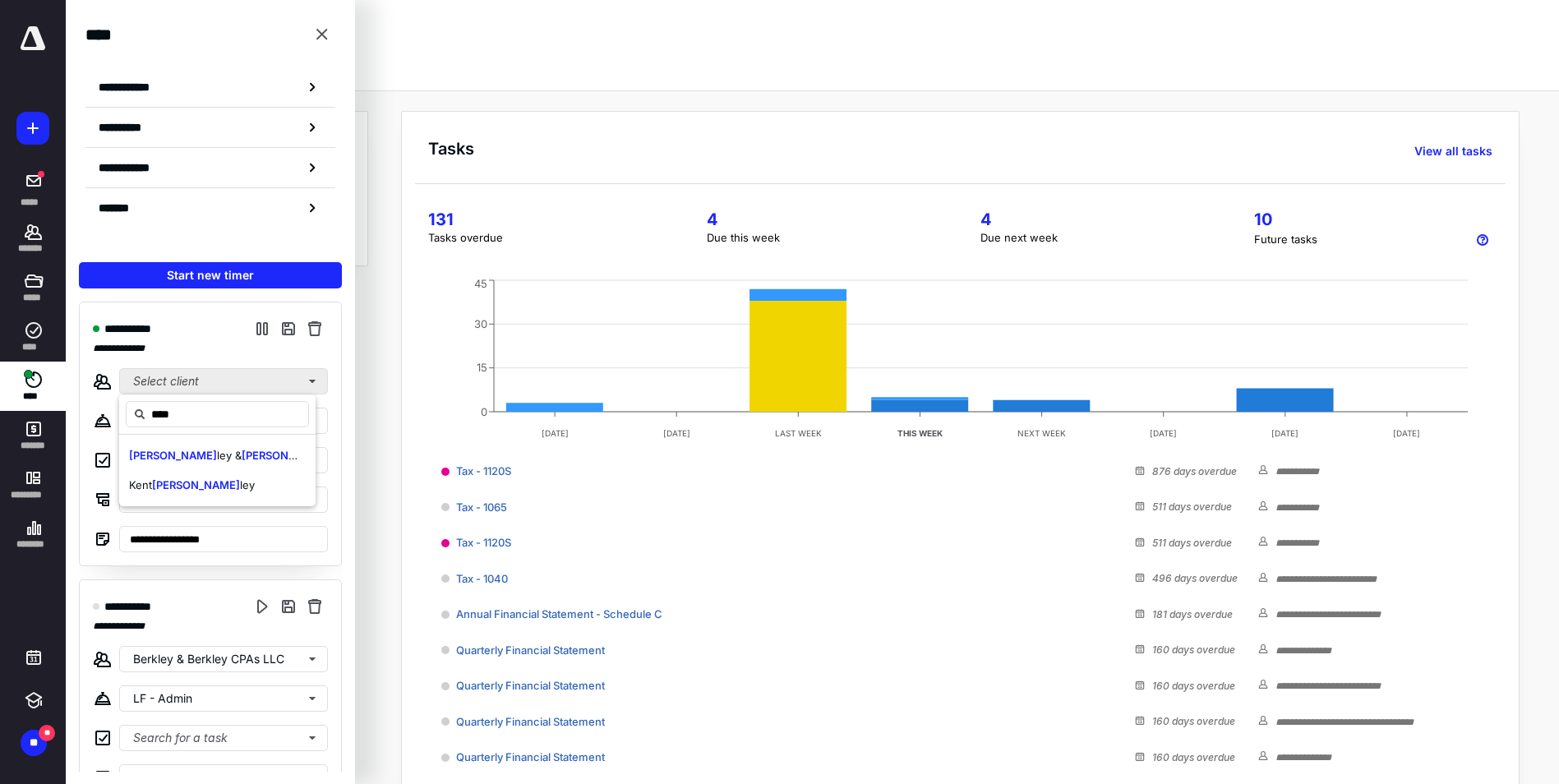type on "****" 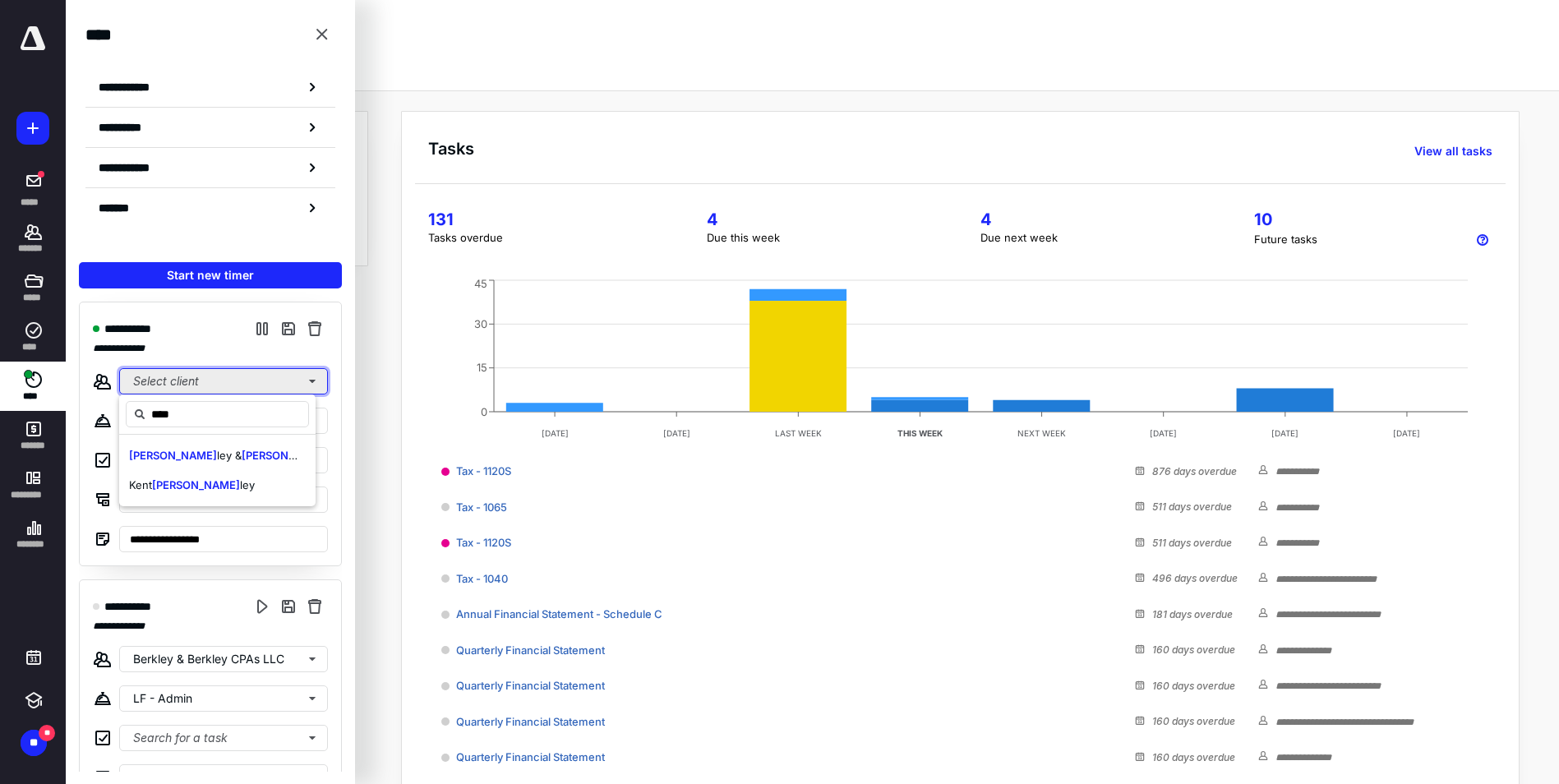 click on "Select client" at bounding box center [224, 381] 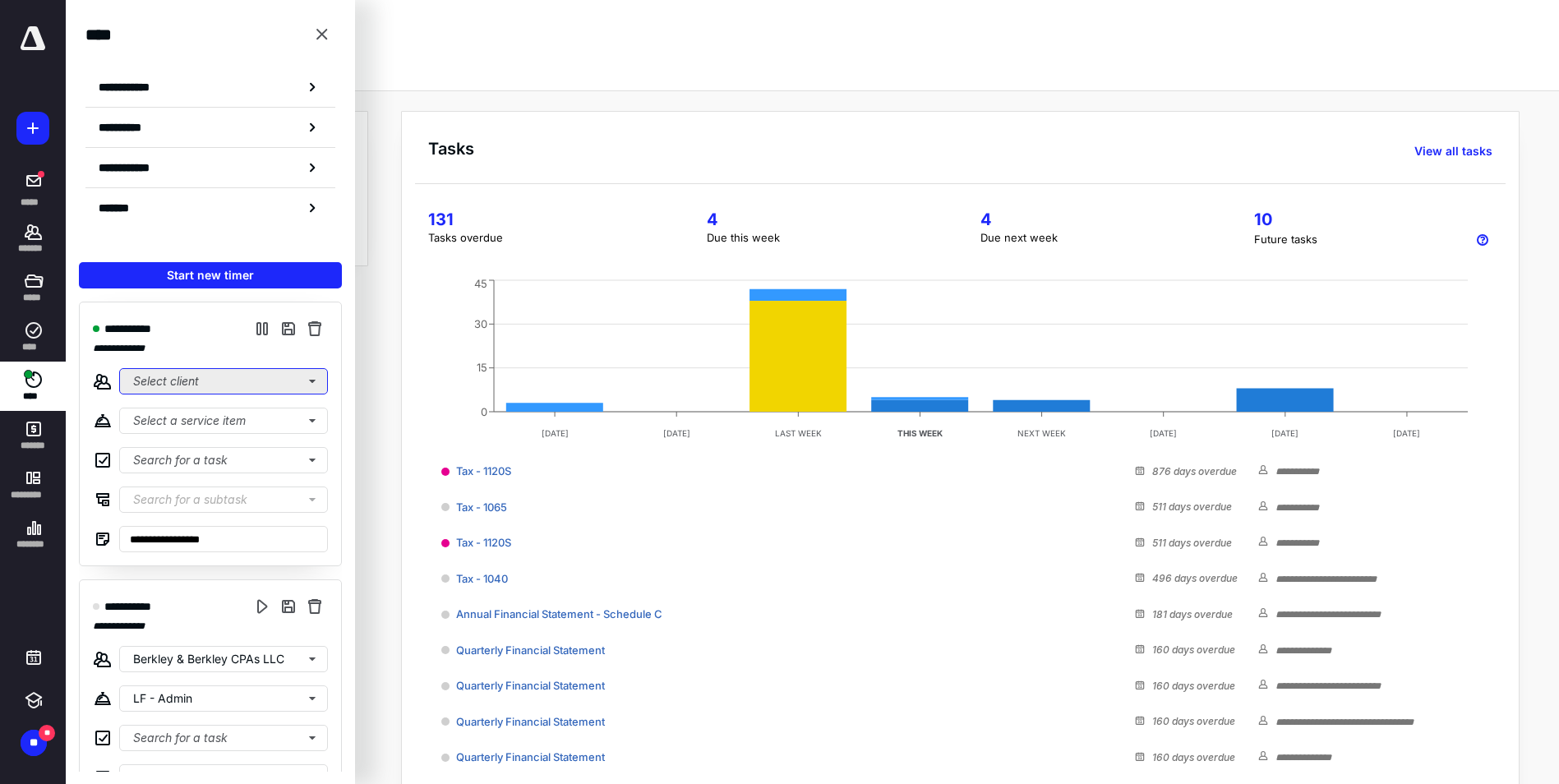 type 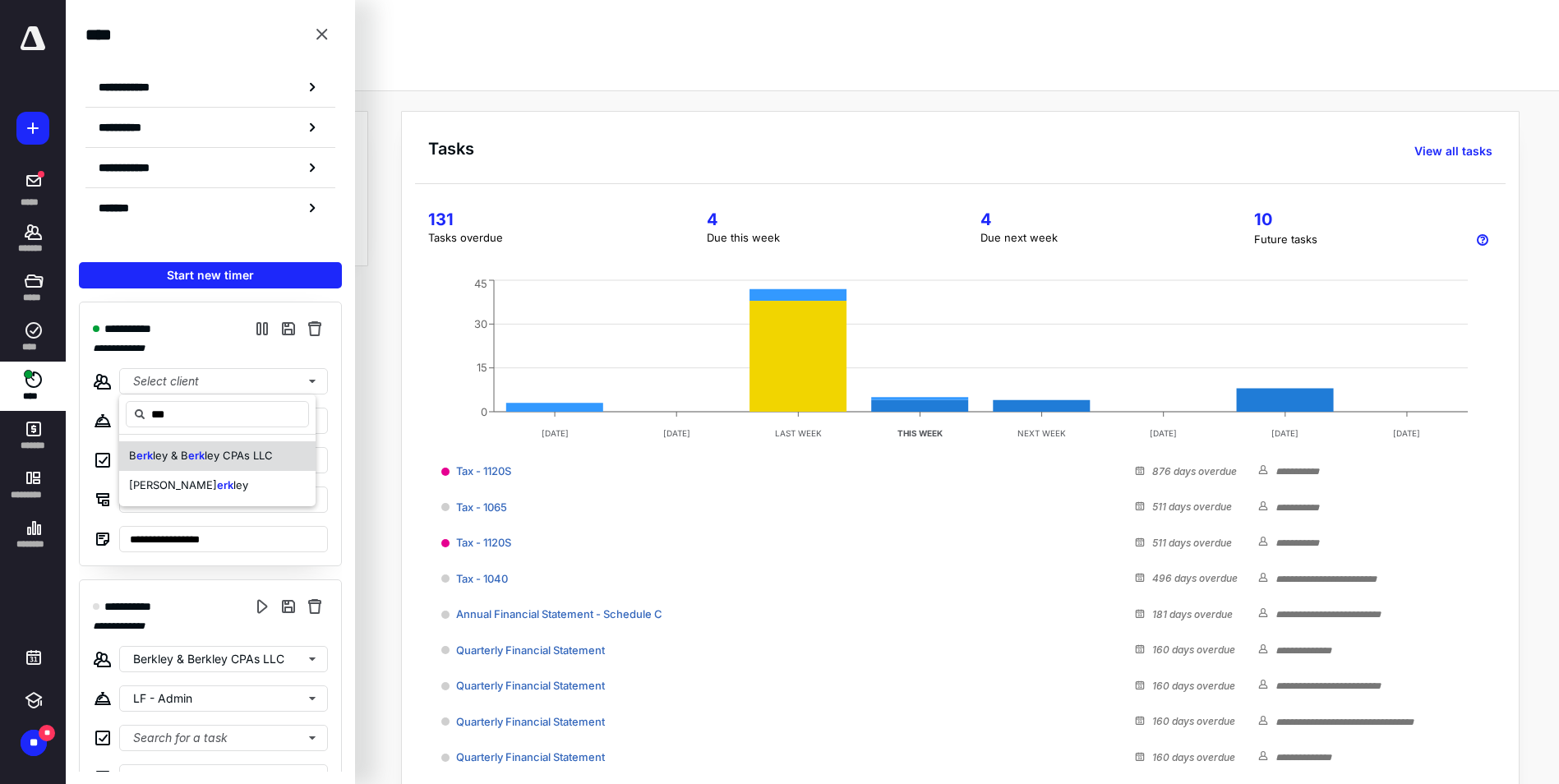 click on "ley & B" at bounding box center [170, 455] 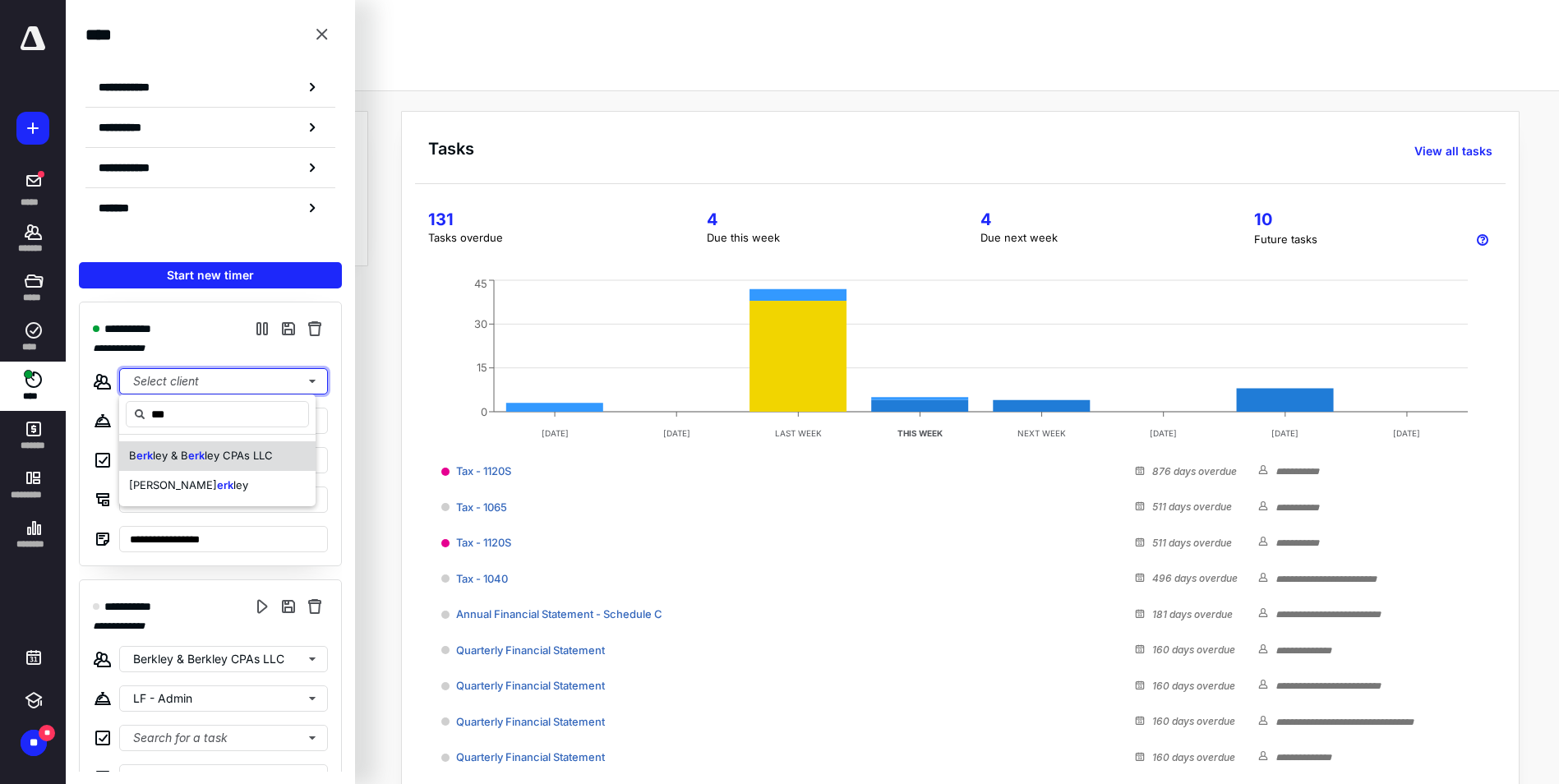 type 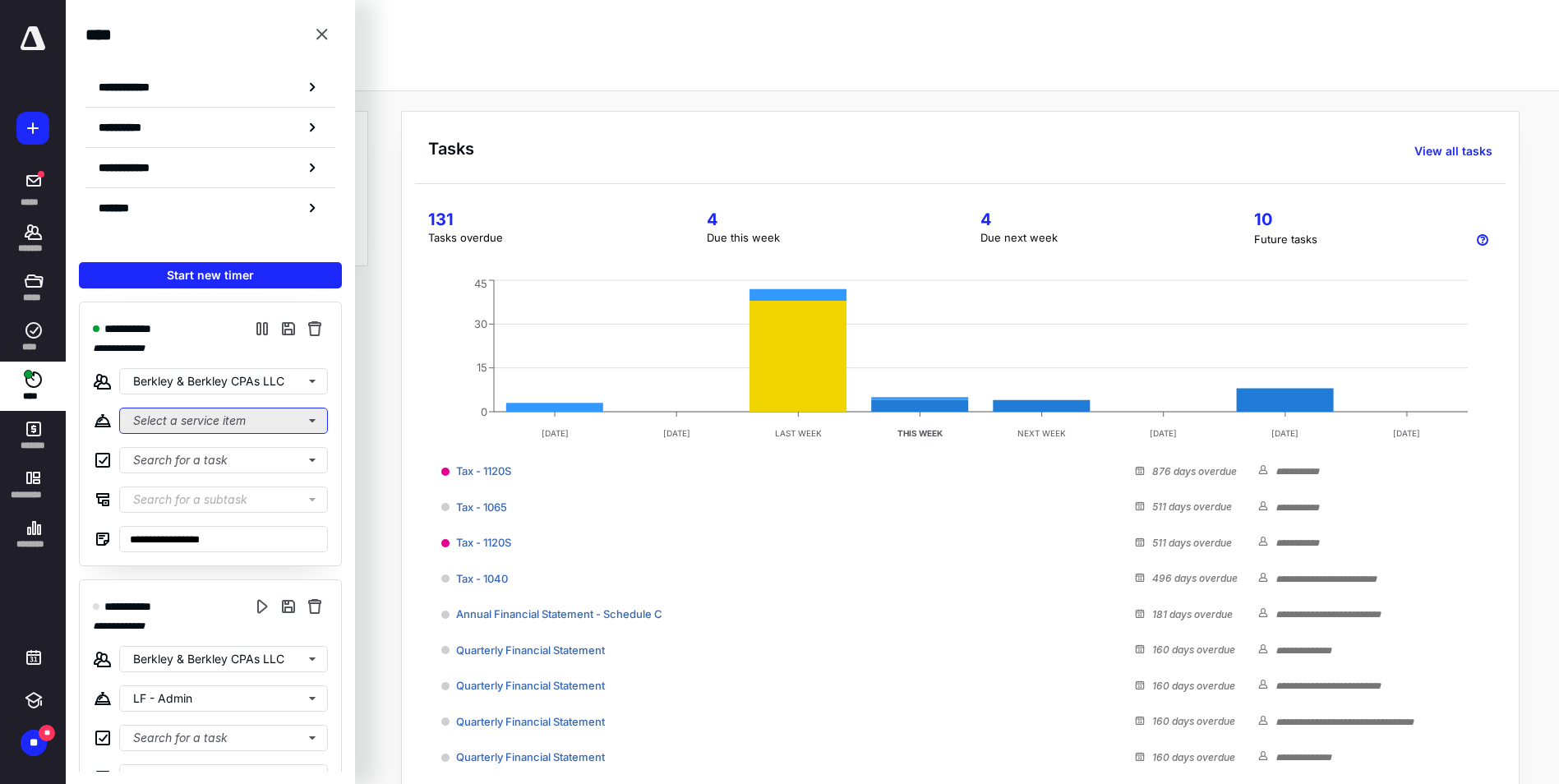 click on "Select a service item" at bounding box center [224, 421] 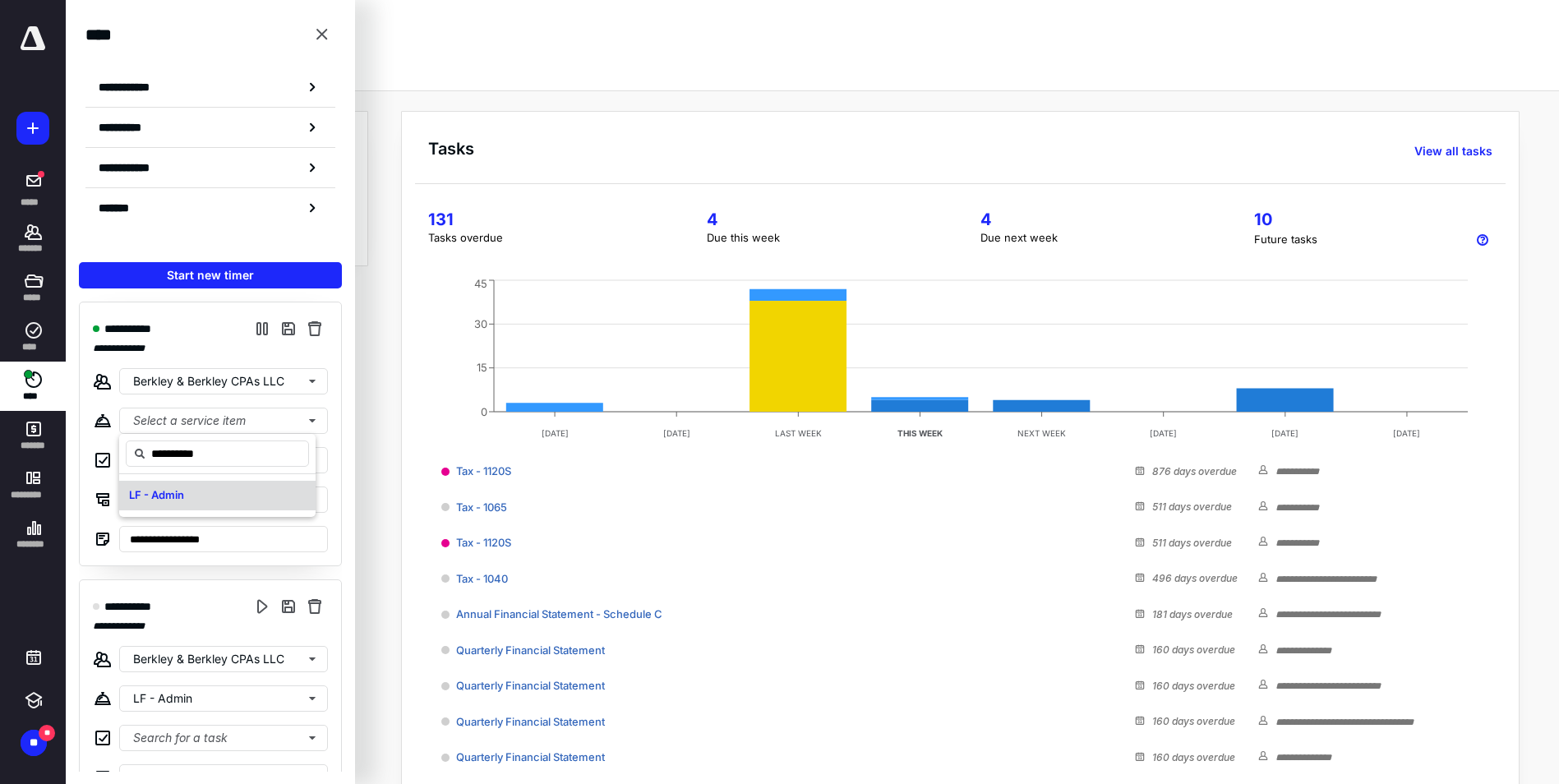 click on "LF - Admin" at bounding box center (217, 496) 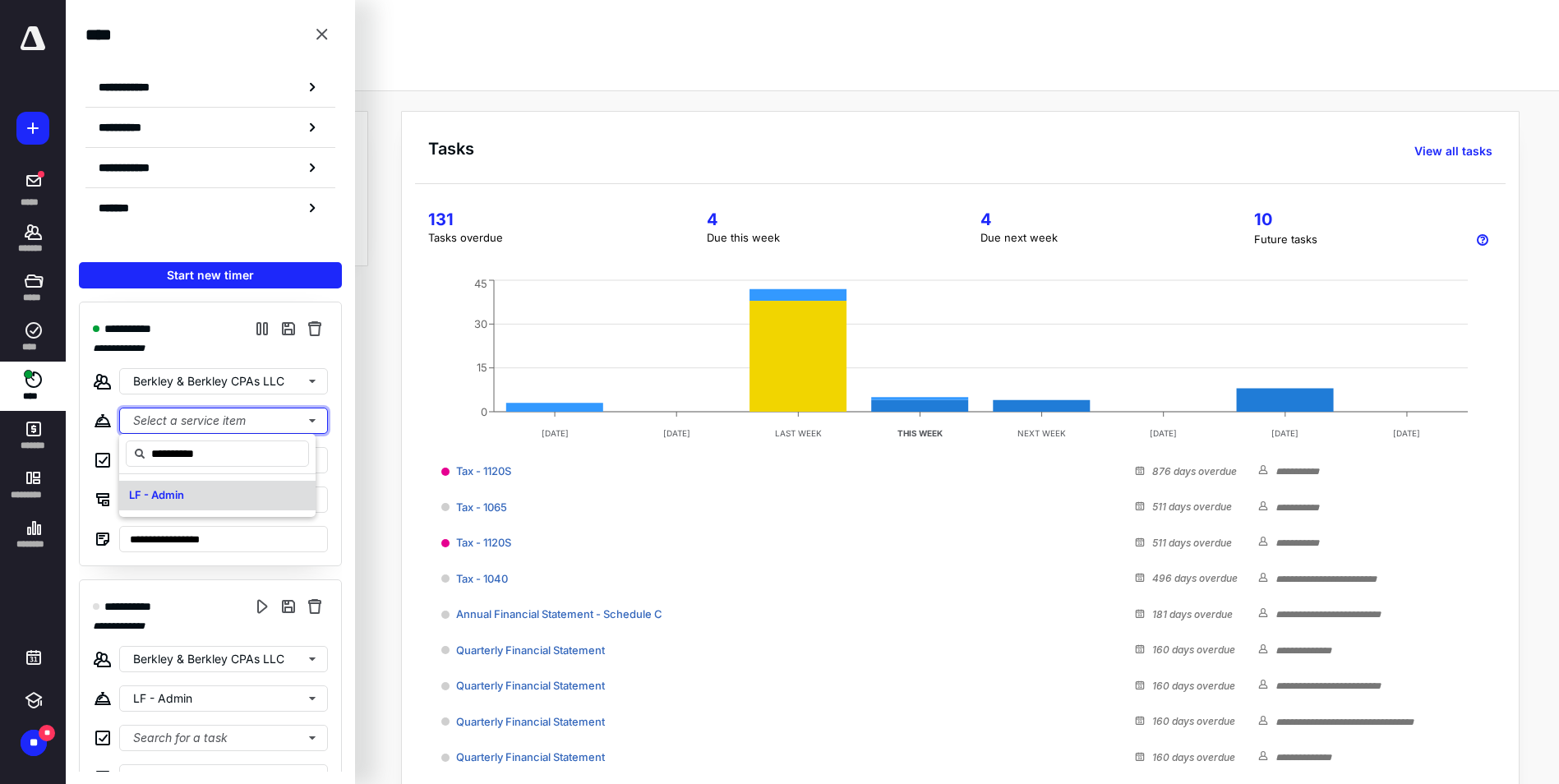 type 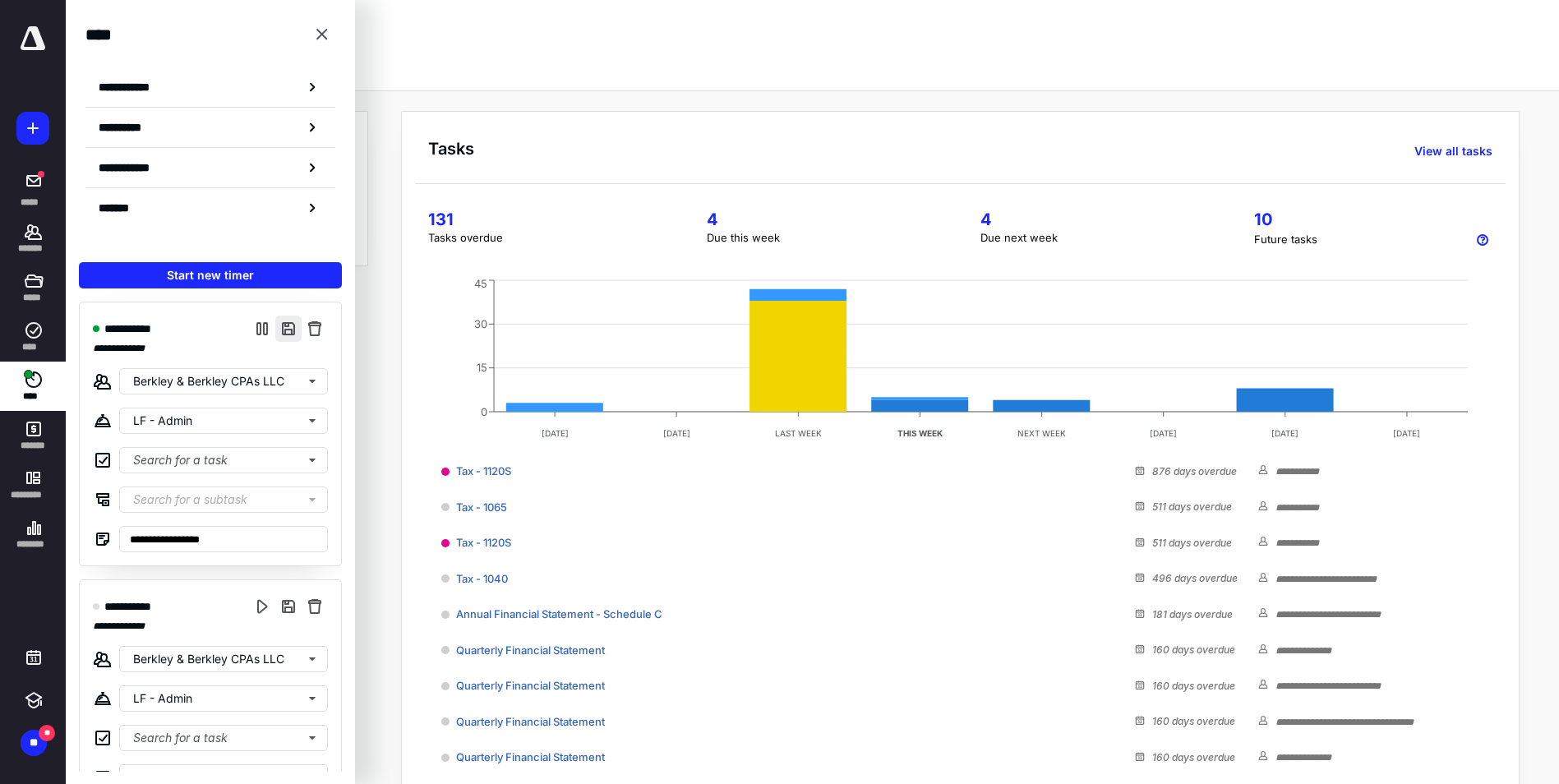 click at bounding box center [288, 329] 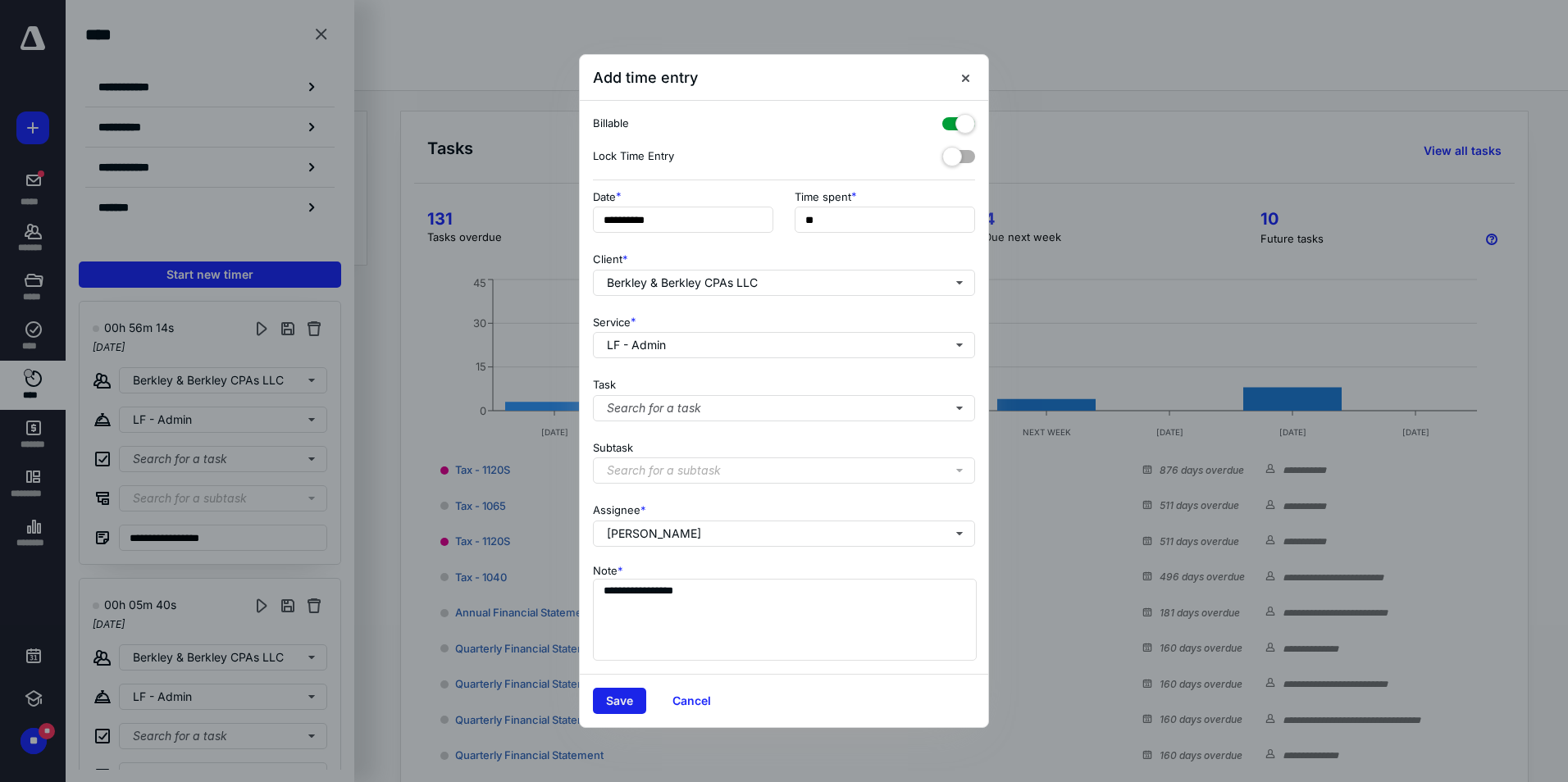 click on "Save" at bounding box center [619, 701] 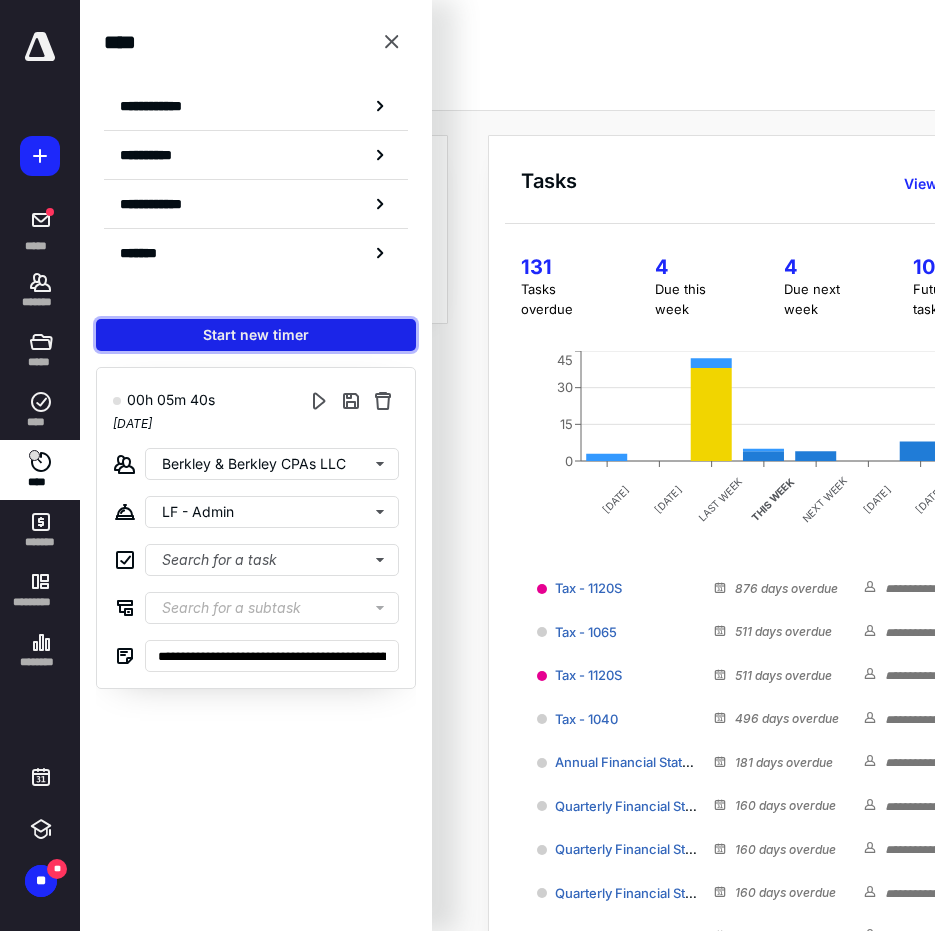 click on "Start new timer" at bounding box center [256, 335] 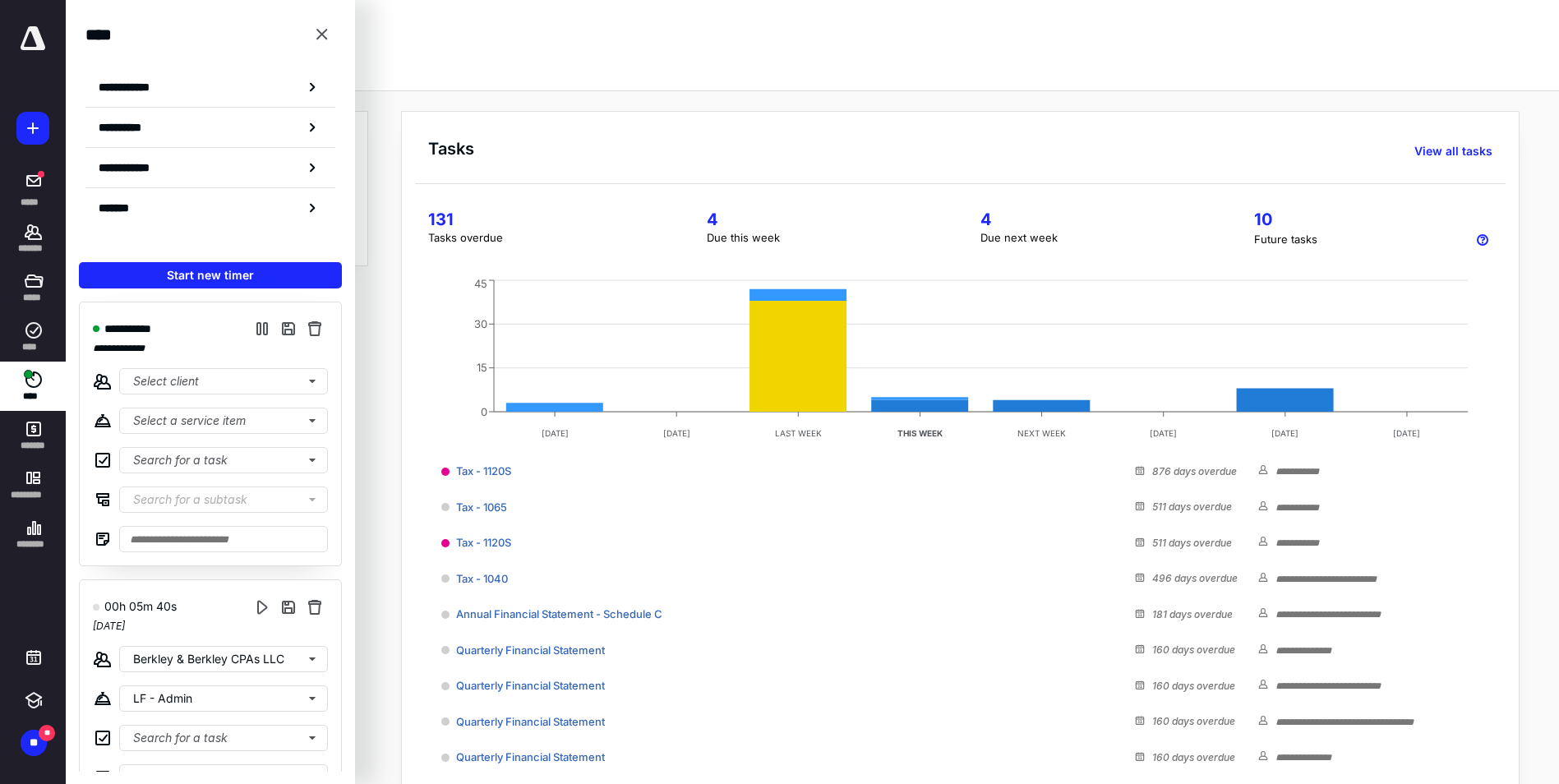 type 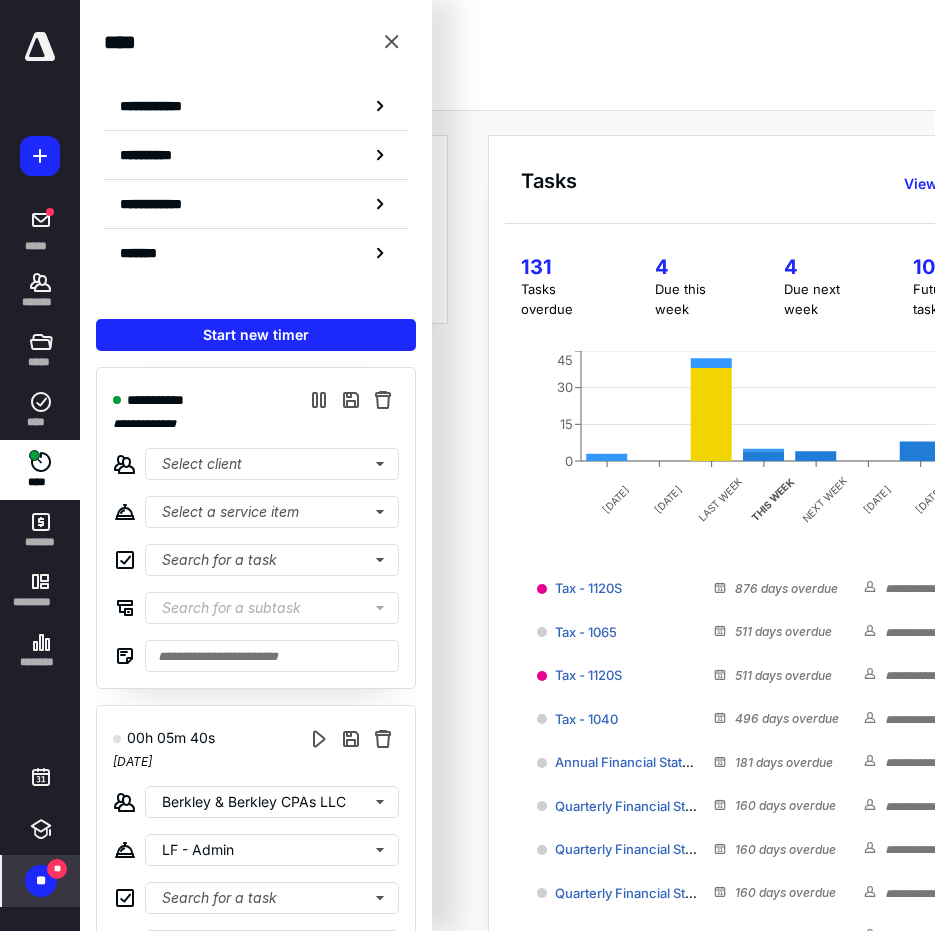 click on "**" at bounding box center (41, 881) 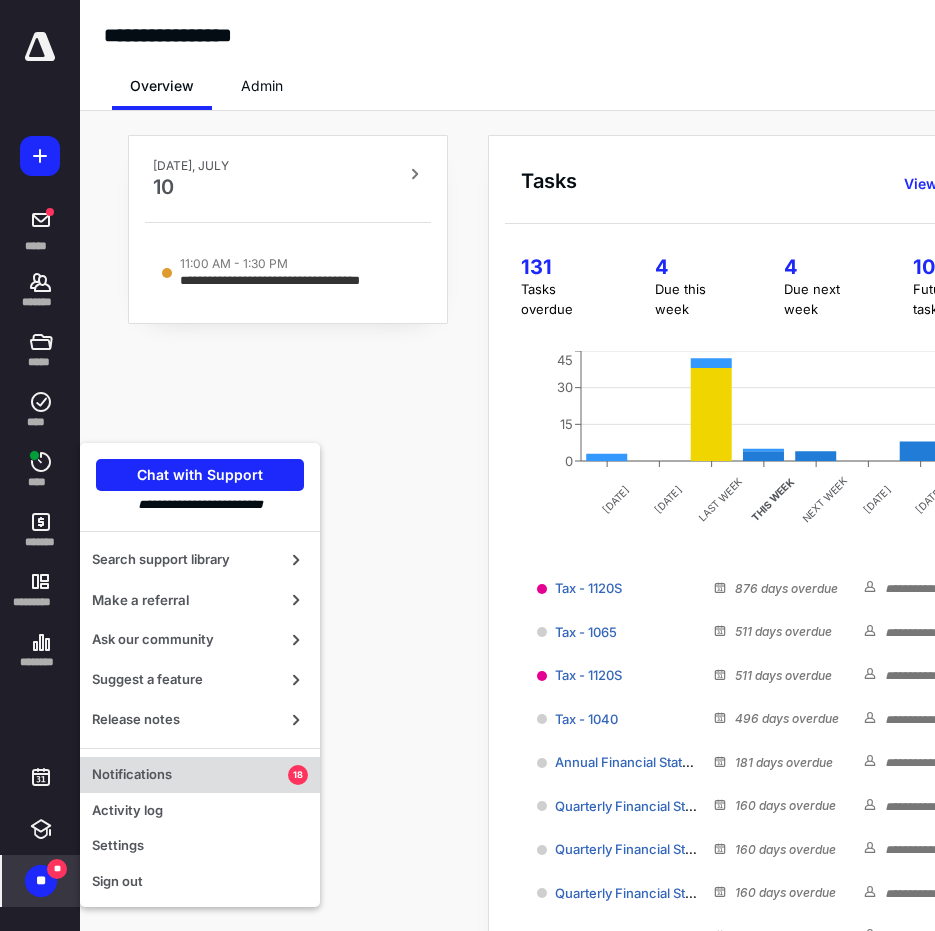 click on "Notifications" at bounding box center [190, 775] 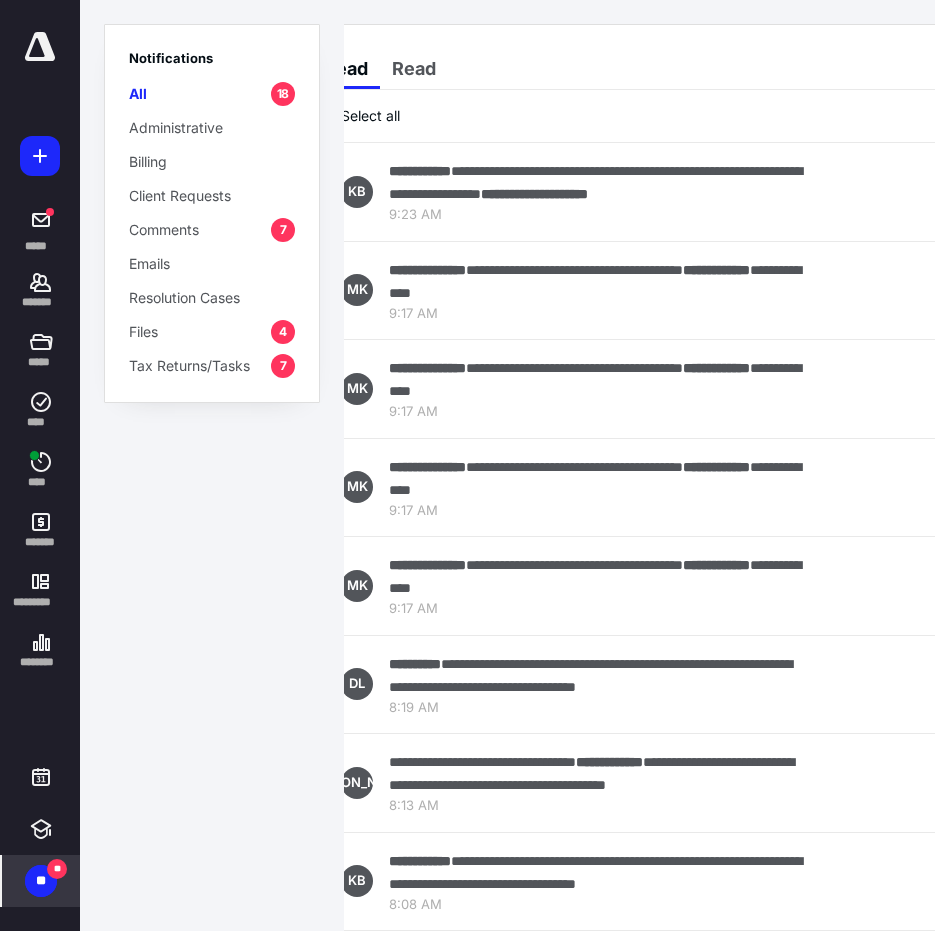 scroll, scrollTop: 0, scrollLeft: 108, axis: horizontal 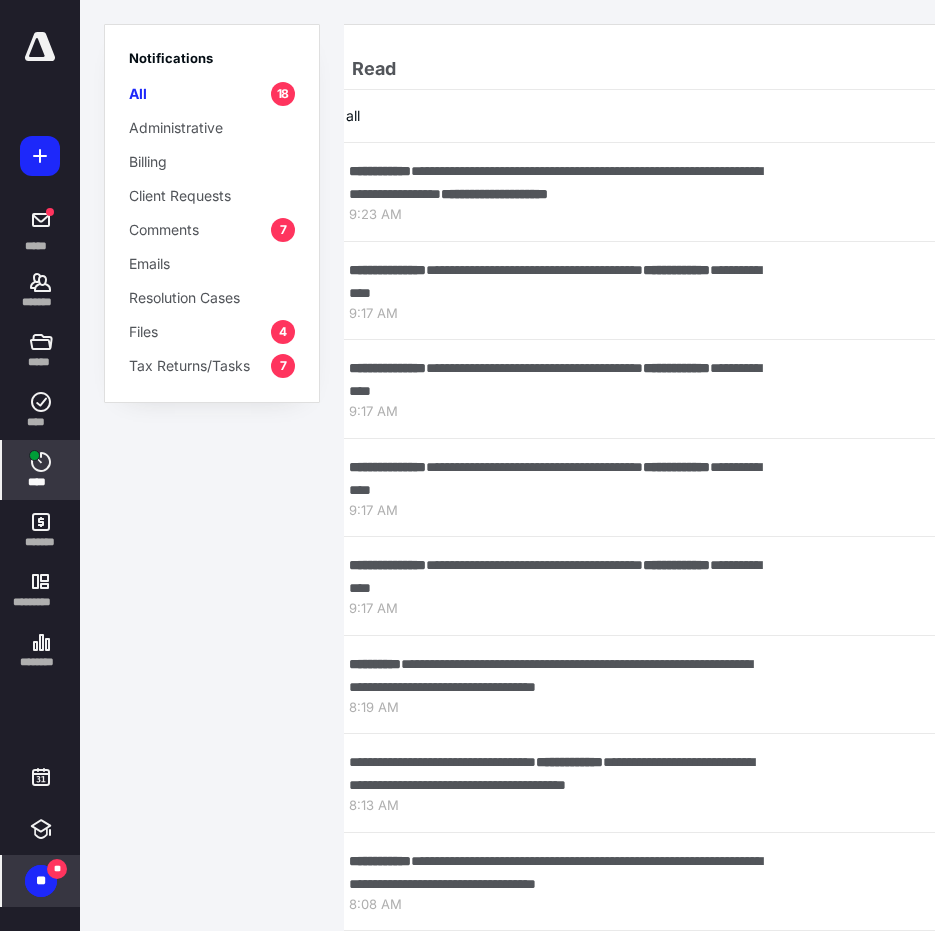 click on "****" at bounding box center (41, 482) 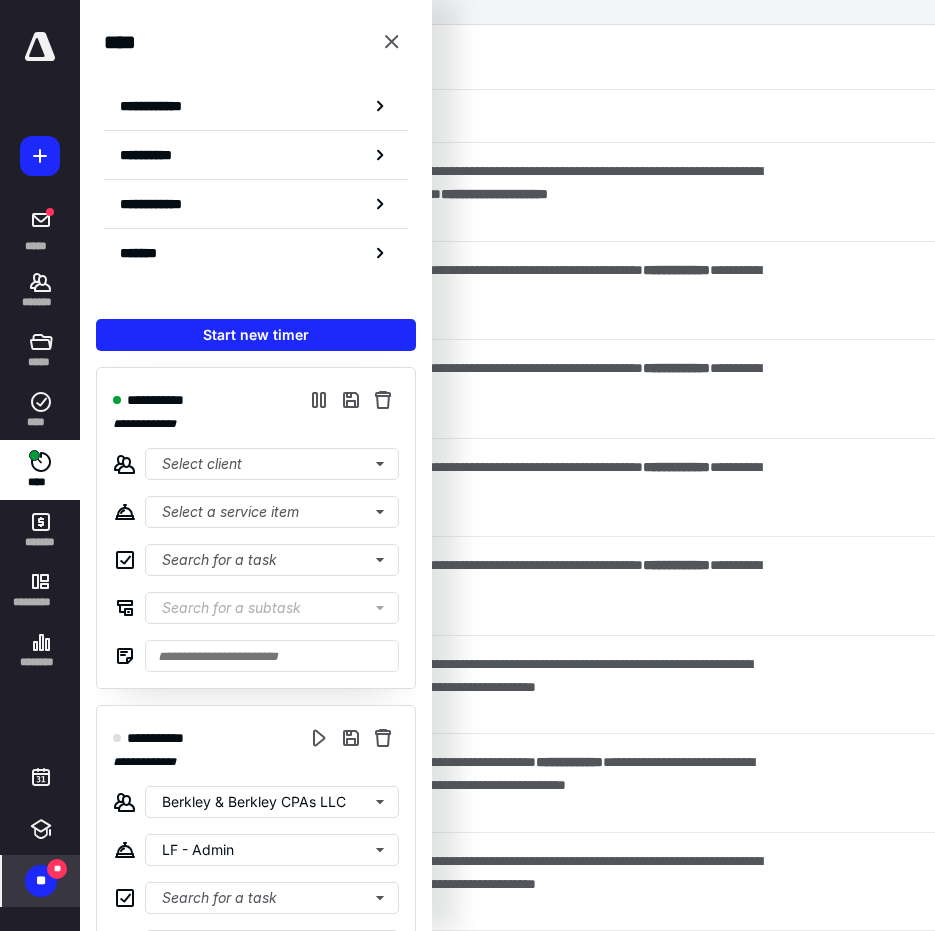 scroll, scrollTop: 96, scrollLeft: 0, axis: vertical 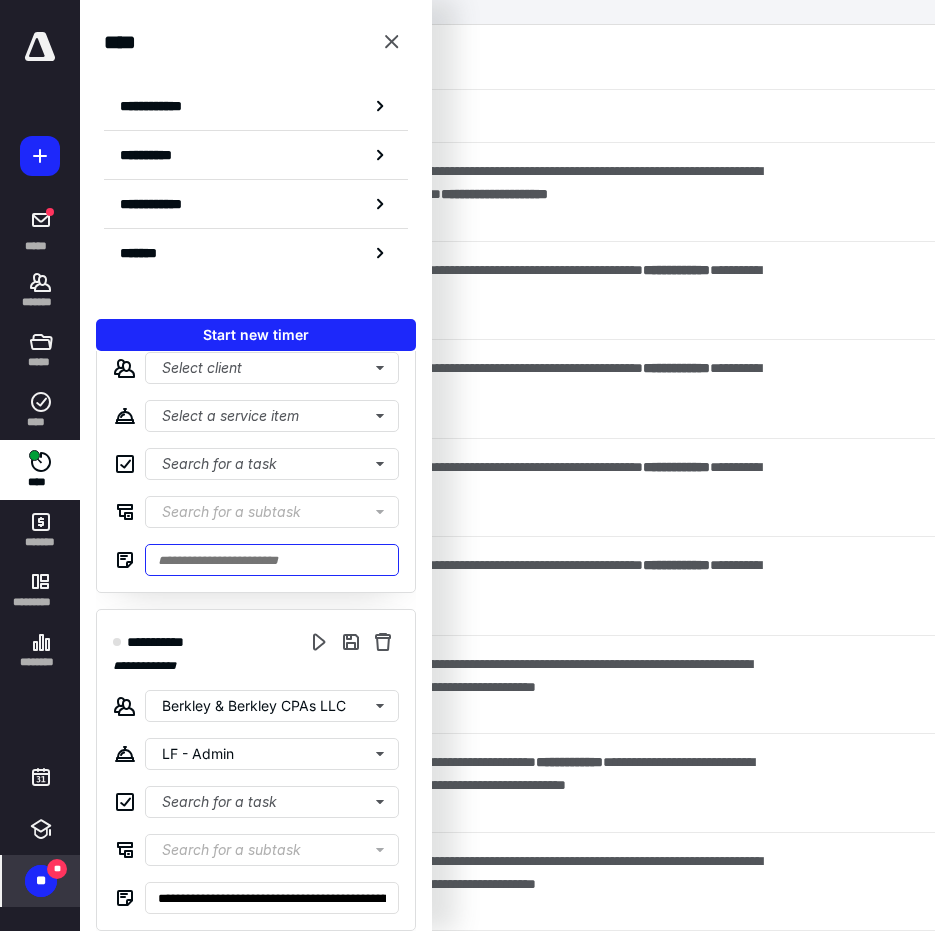 click at bounding box center (272, 560) 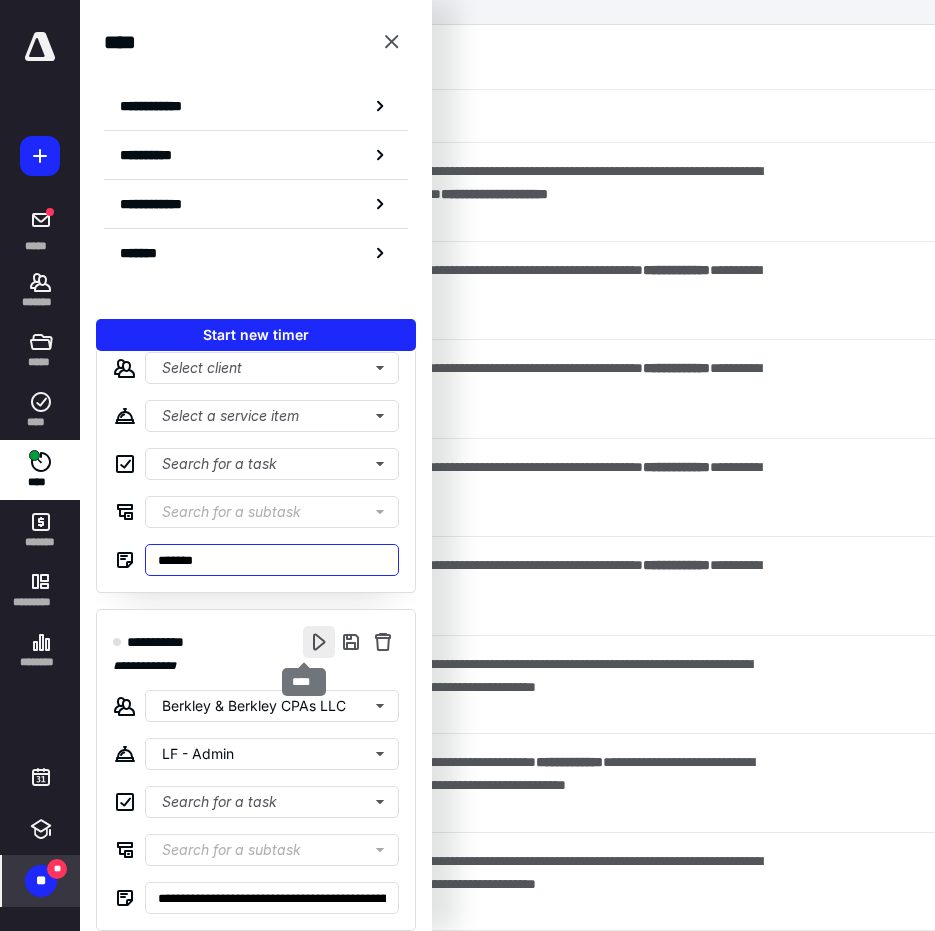 type on "*******" 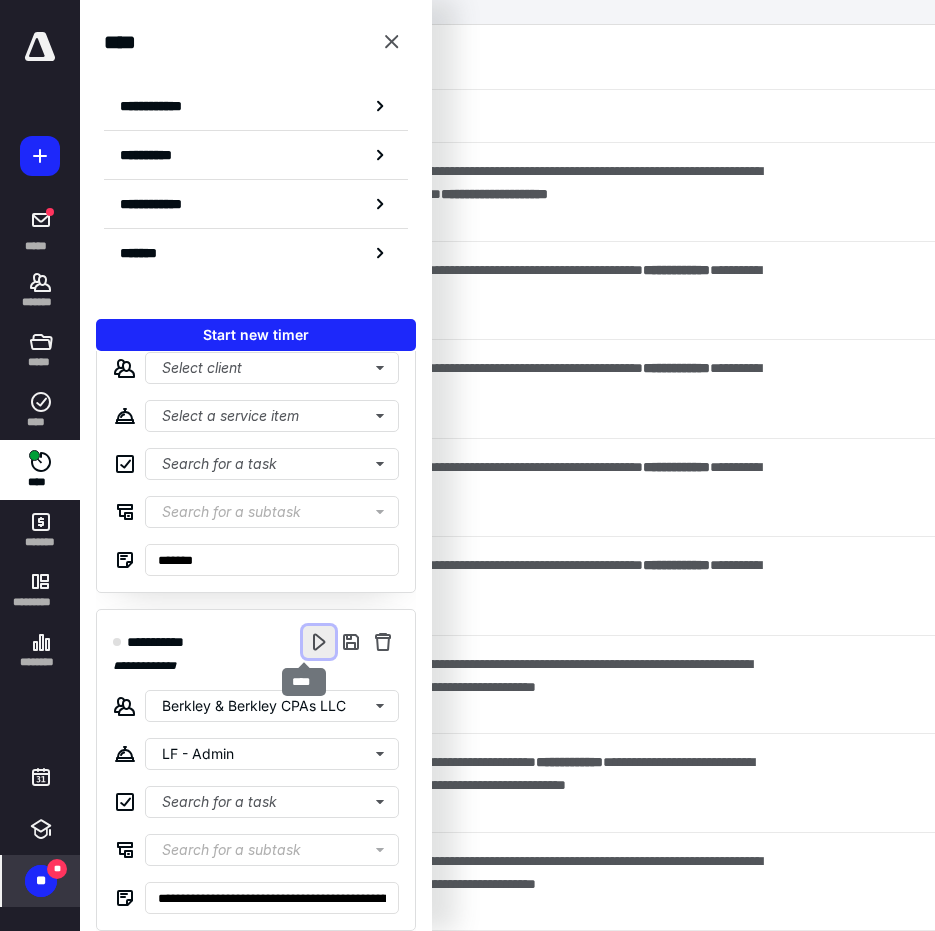 click at bounding box center [319, 642] 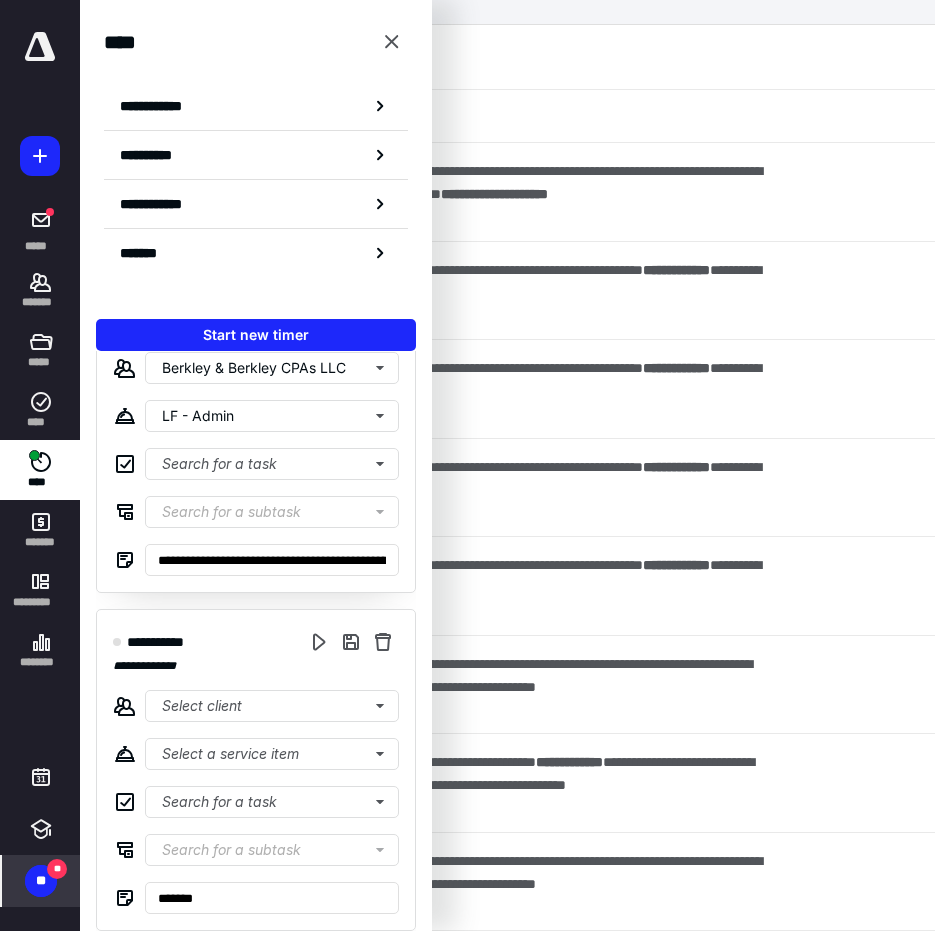 scroll, scrollTop: 0, scrollLeft: 0, axis: both 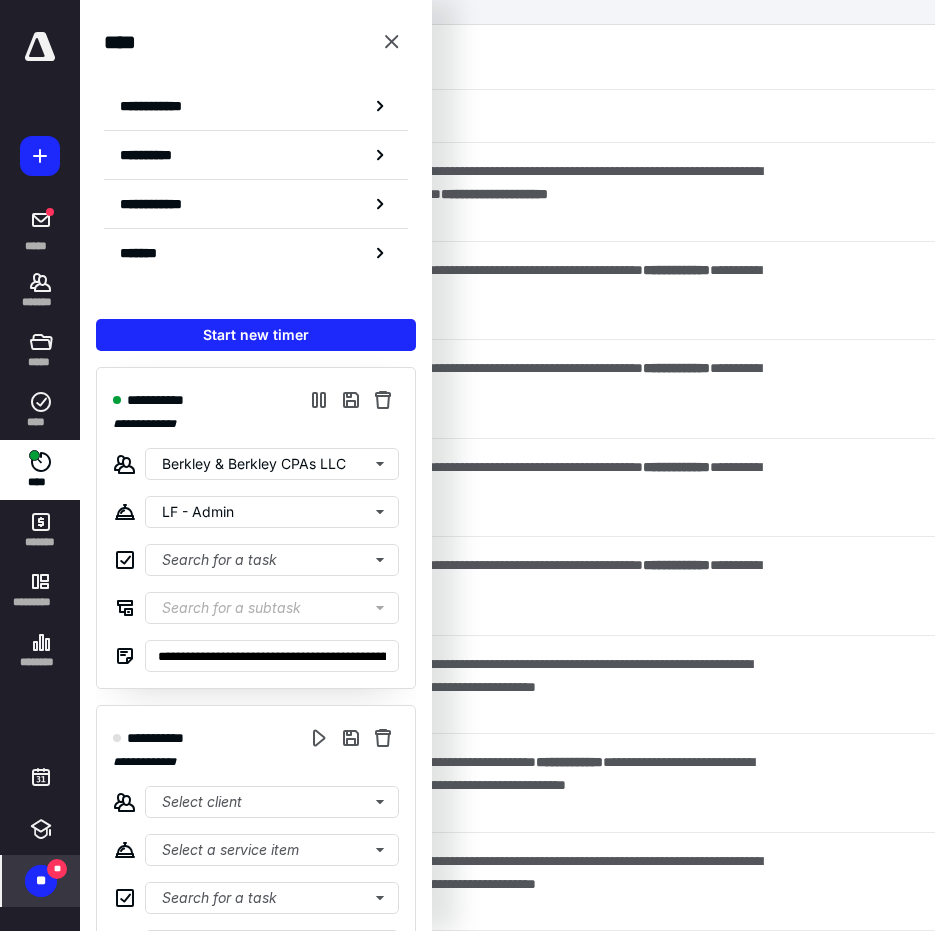 click on "**" at bounding box center (41, 881) 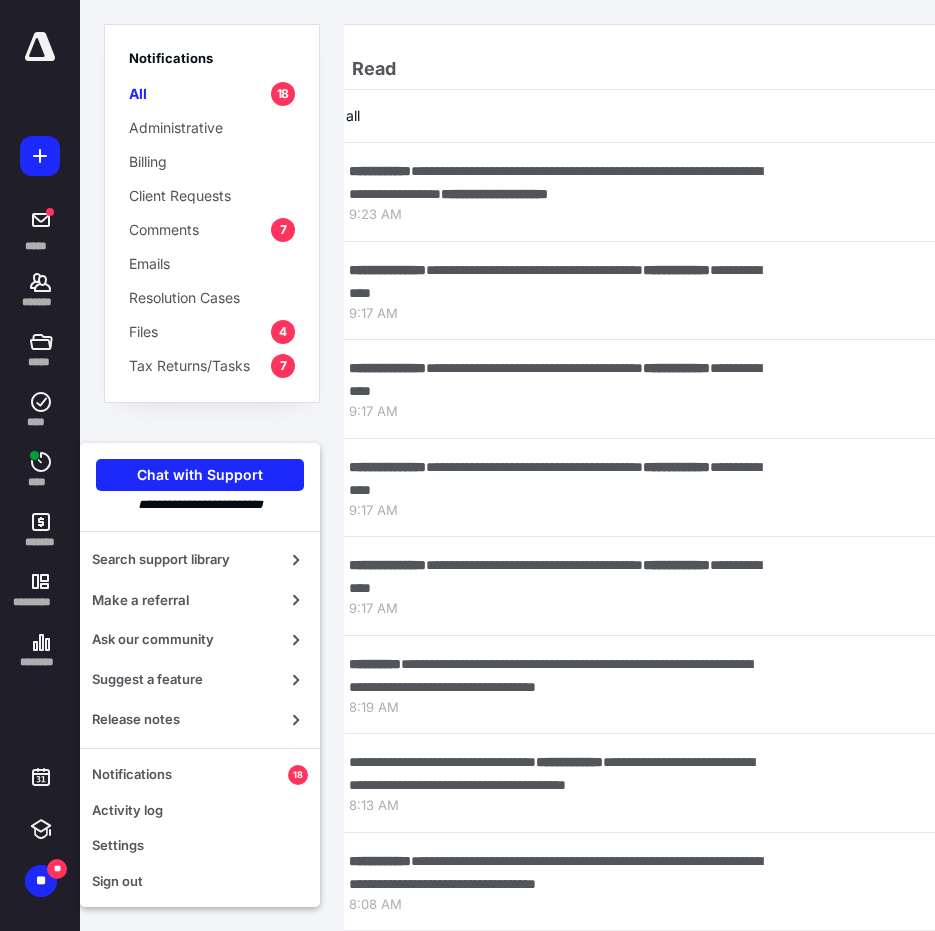 click on "Comments 7" at bounding box center (212, 229) 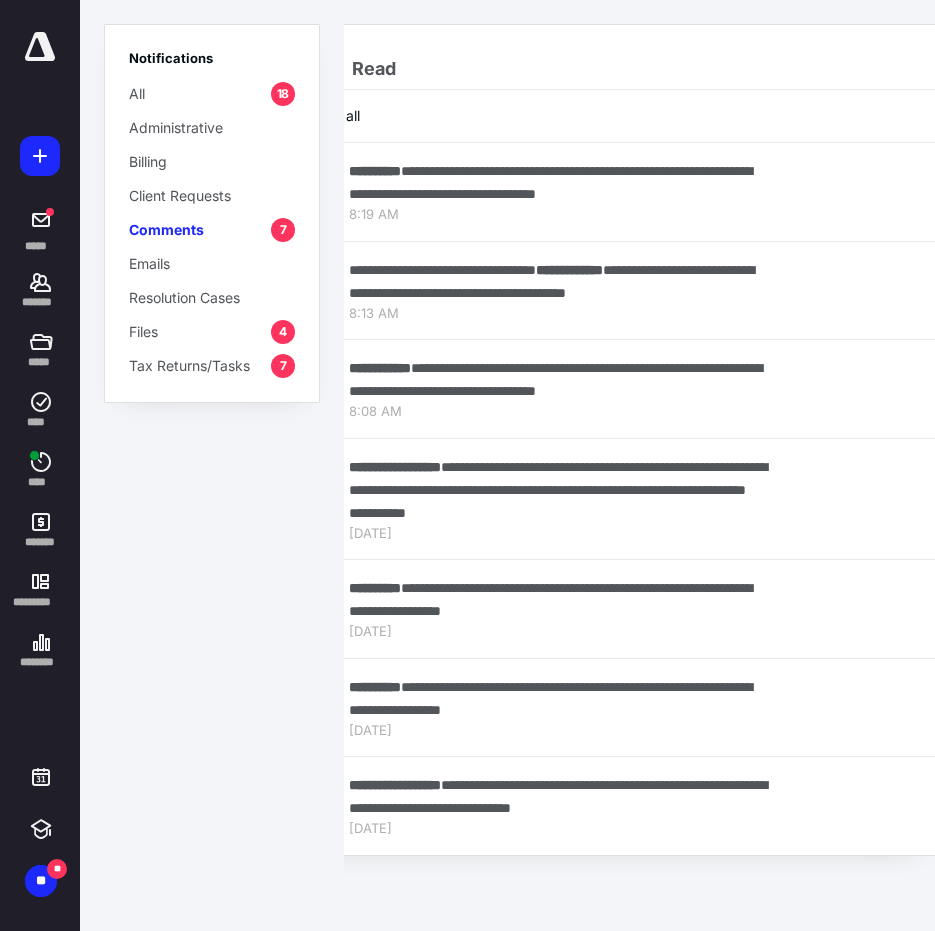 click on "Tax Returns/Tasks" at bounding box center [189, 365] 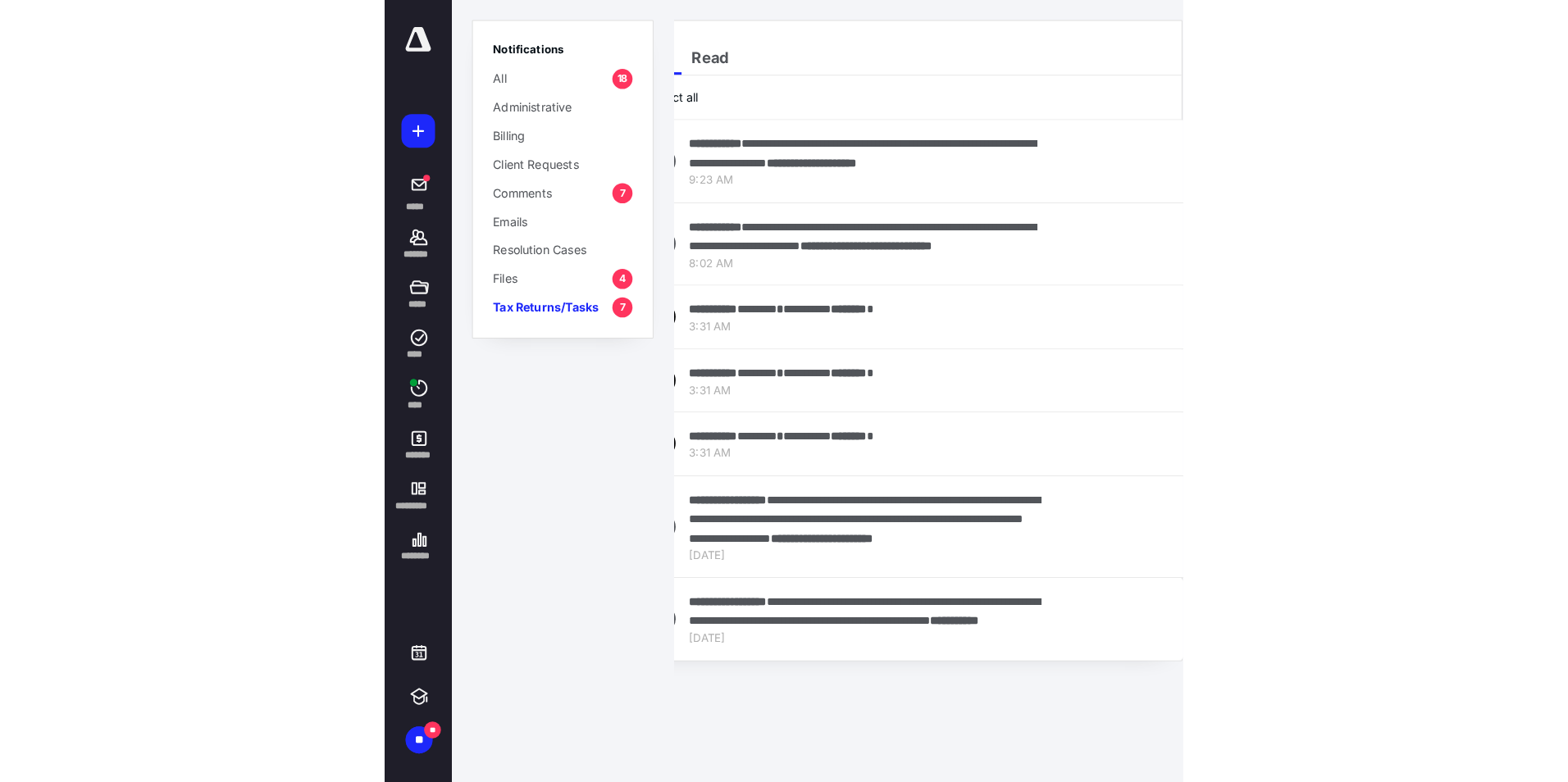 scroll, scrollTop: 0, scrollLeft: 0, axis: both 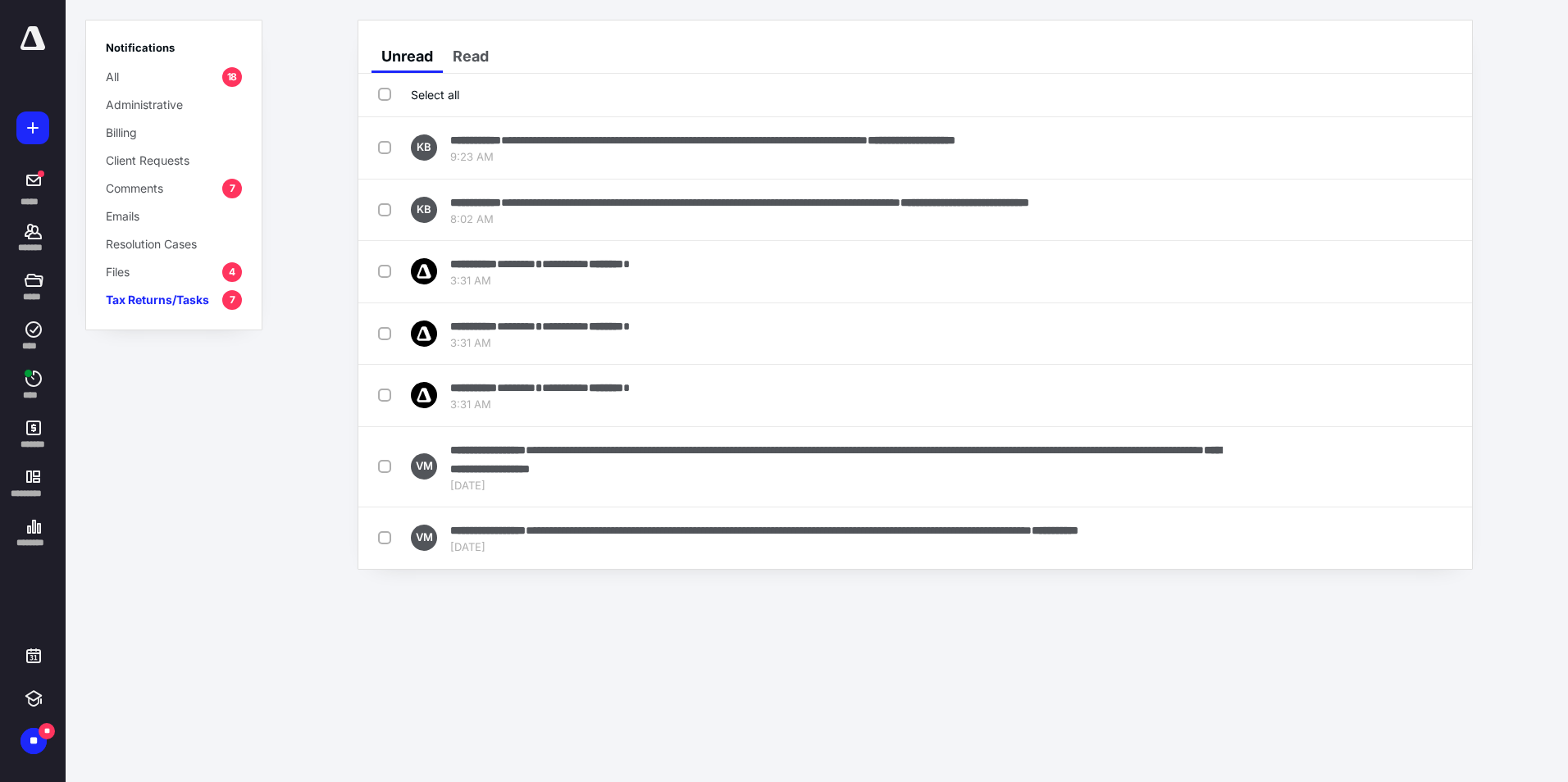 click on "Tax Returns/Tasks" at bounding box center [157, 299] 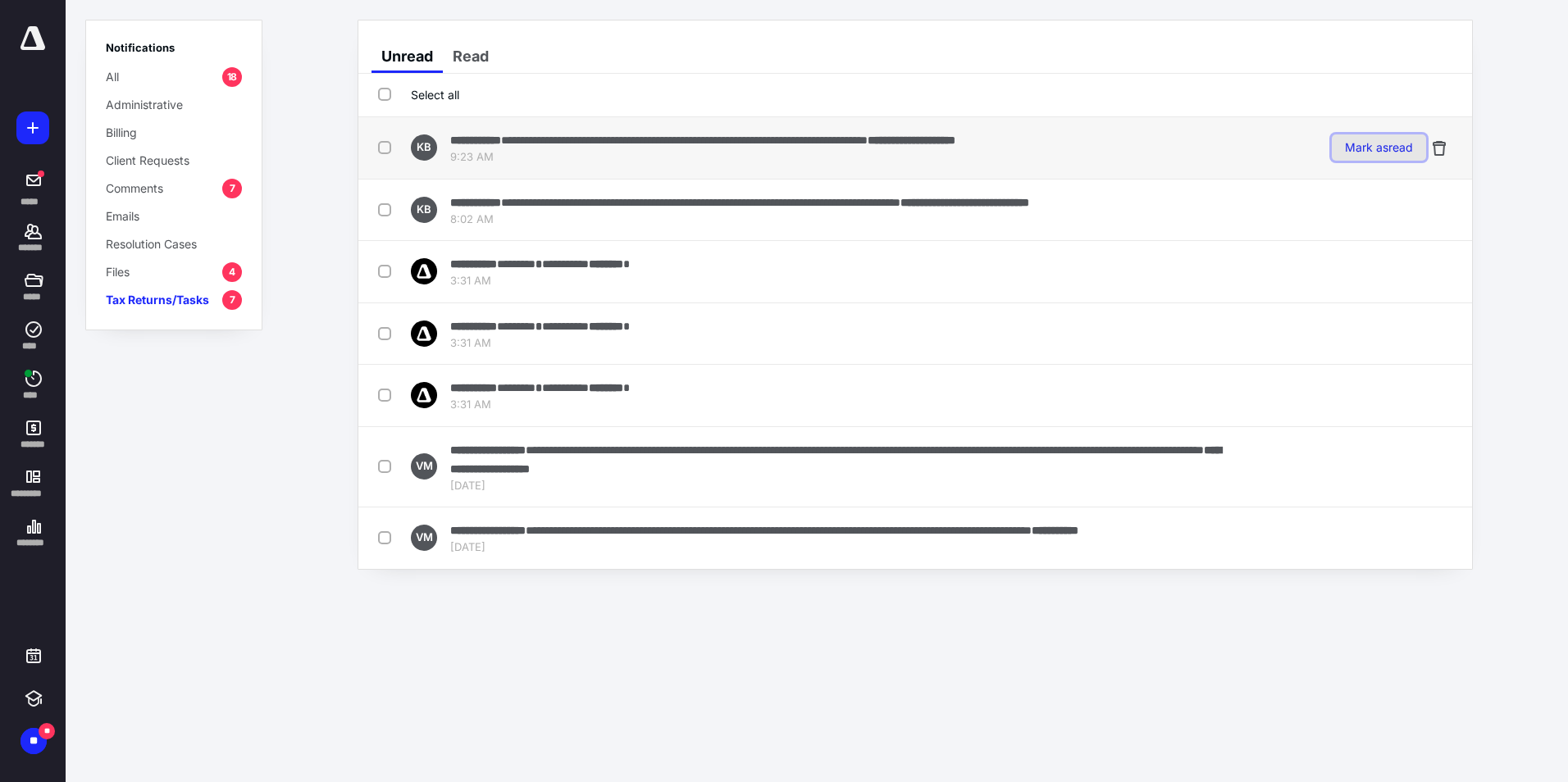 click on "Mark as  read" at bounding box center [1379, 148] 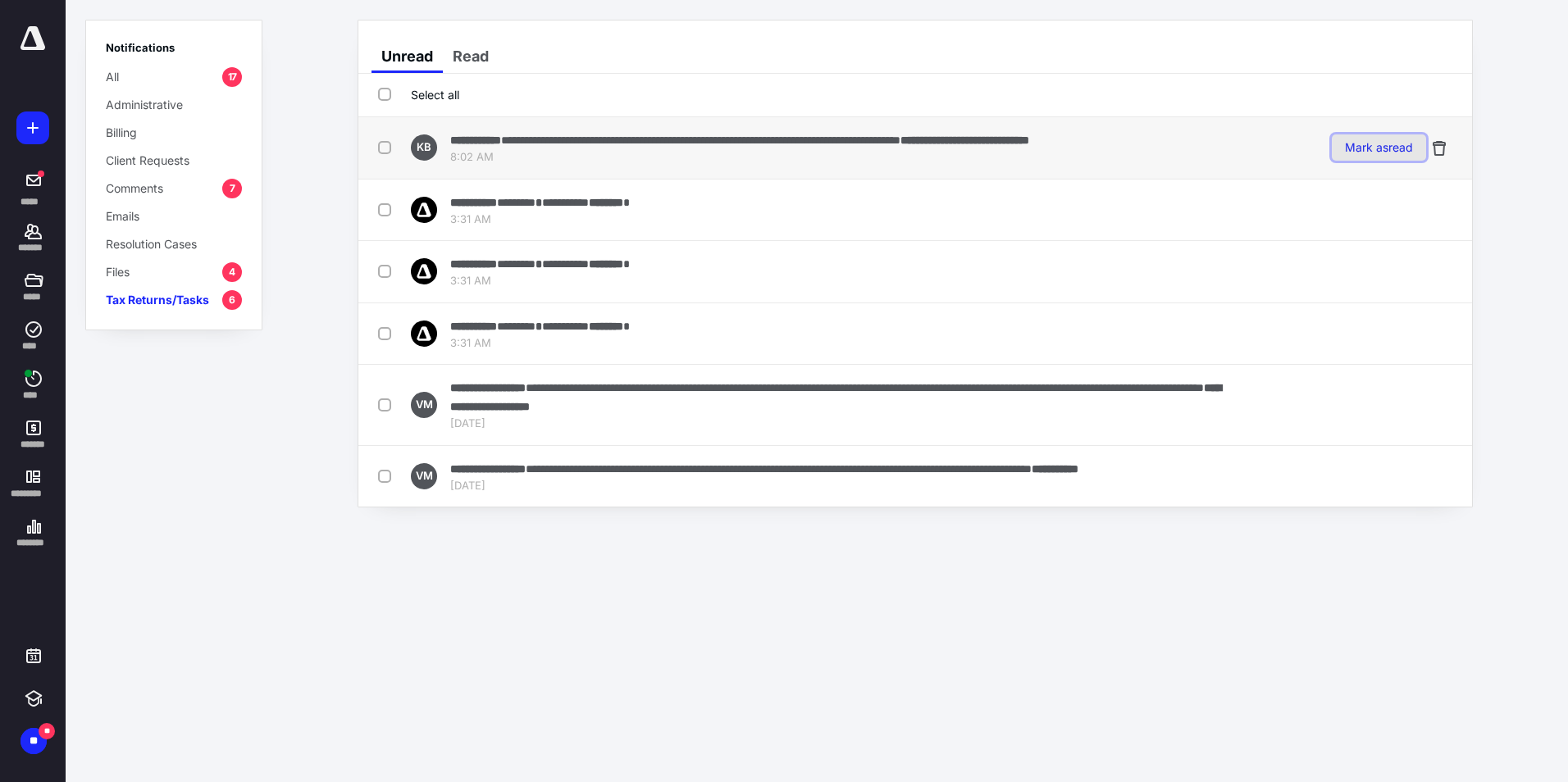 click on "Mark as  read" at bounding box center (1379, 148) 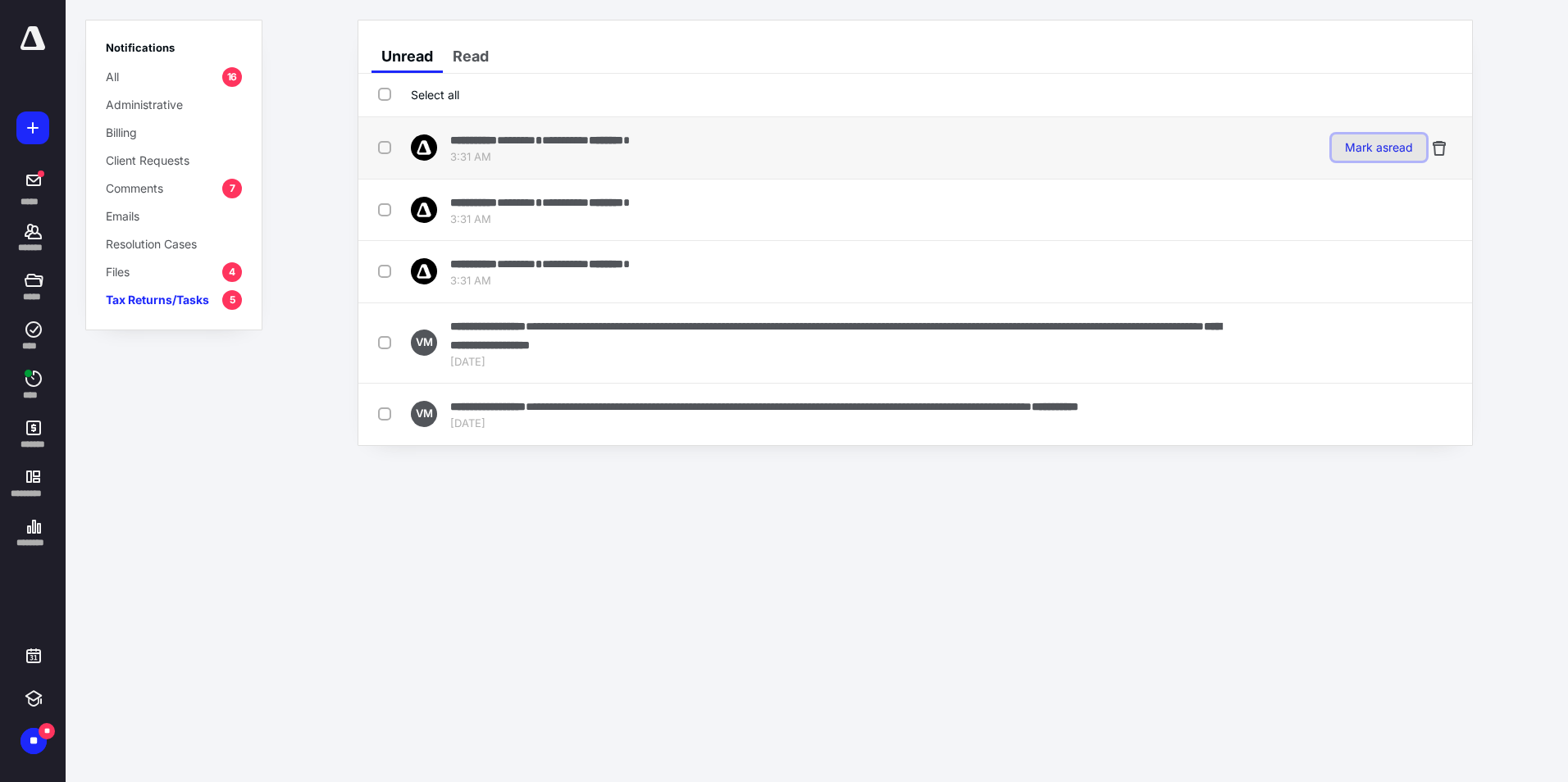 click on "Mark as  read" at bounding box center [1379, 148] 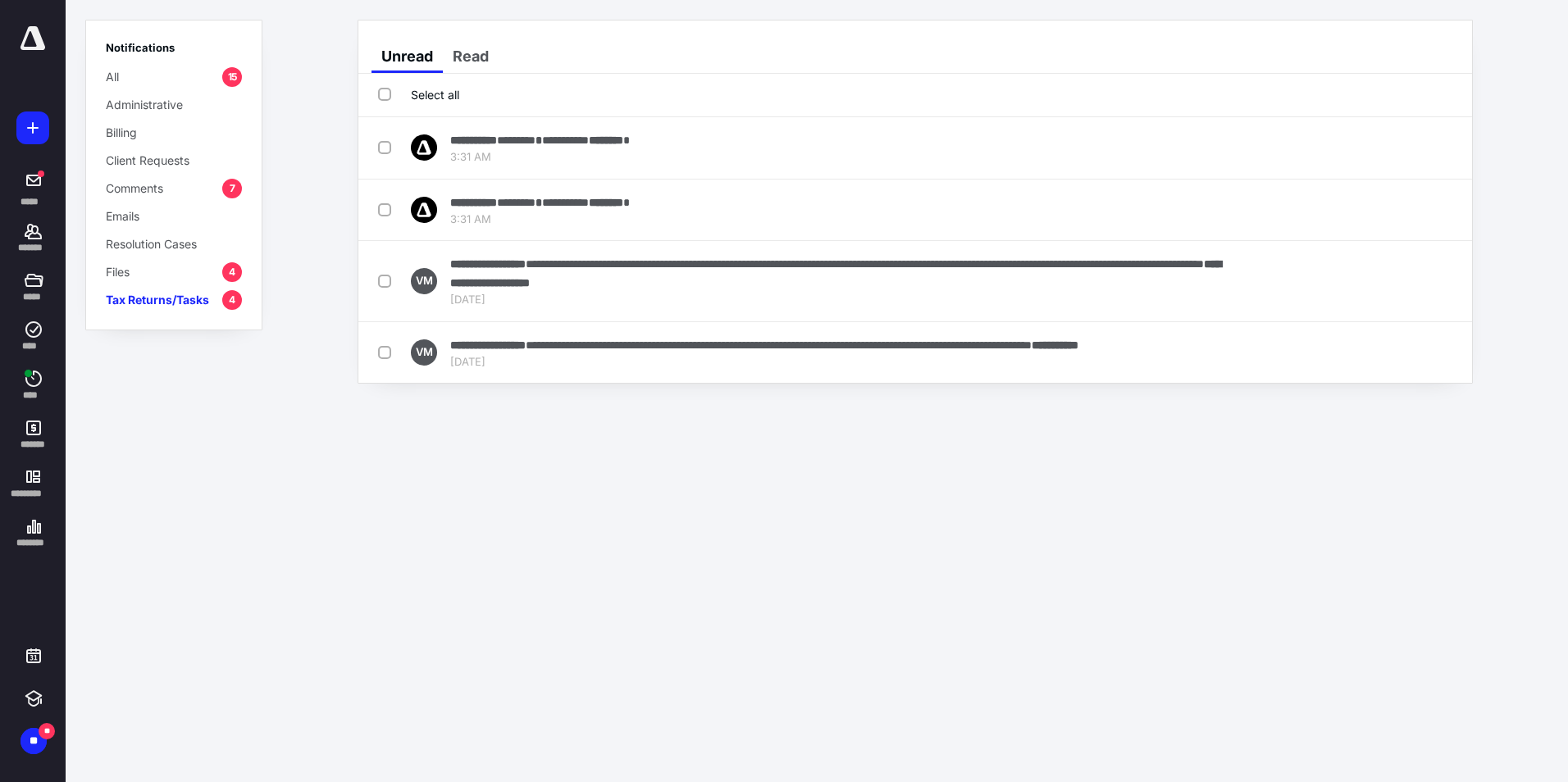 click on "Mark as  read" at bounding box center (1379, 148) 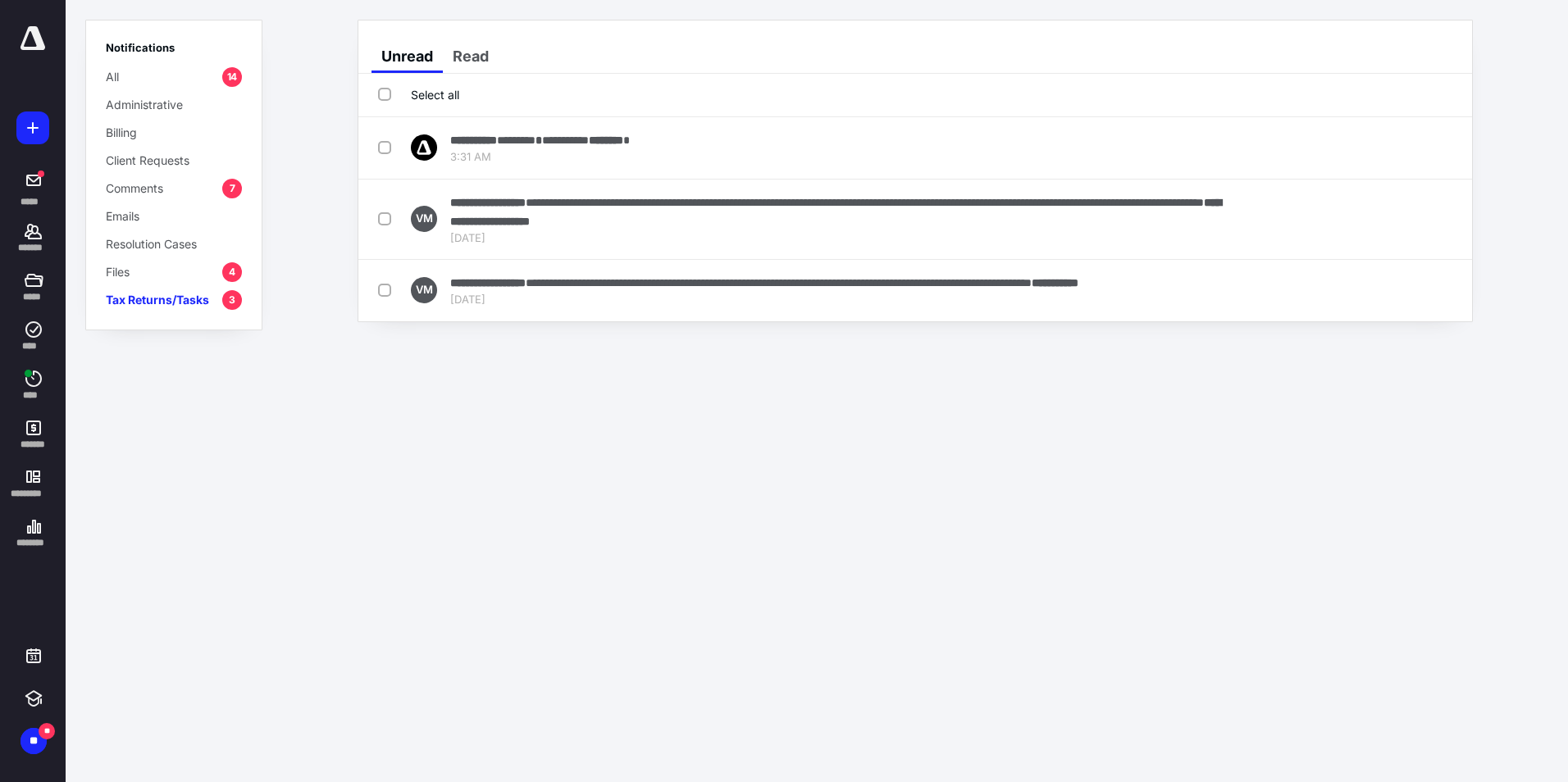 click on "Mark as  read" at bounding box center [1379, 148] 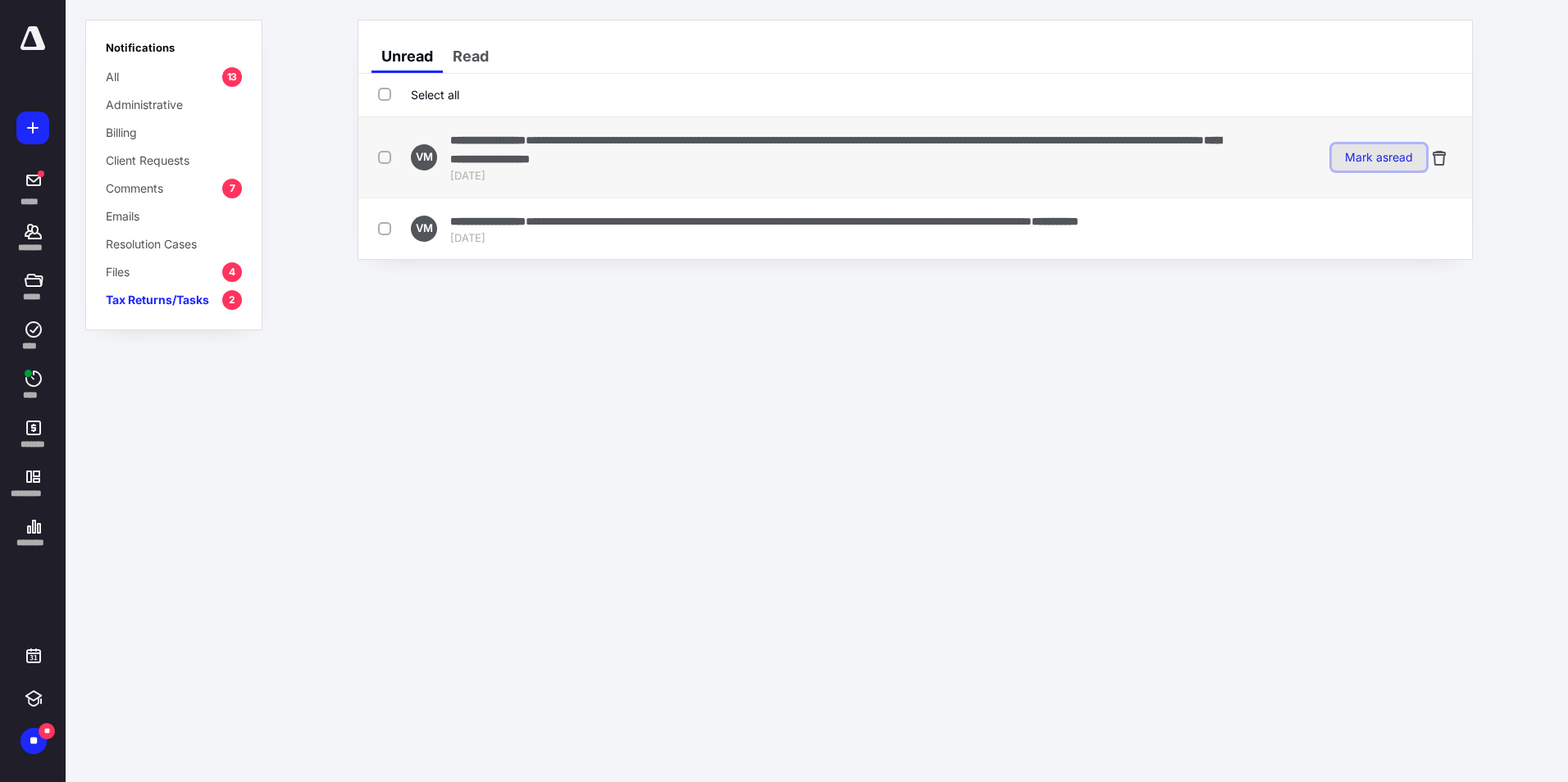 click on "Mark as  read" at bounding box center [1379, 157] 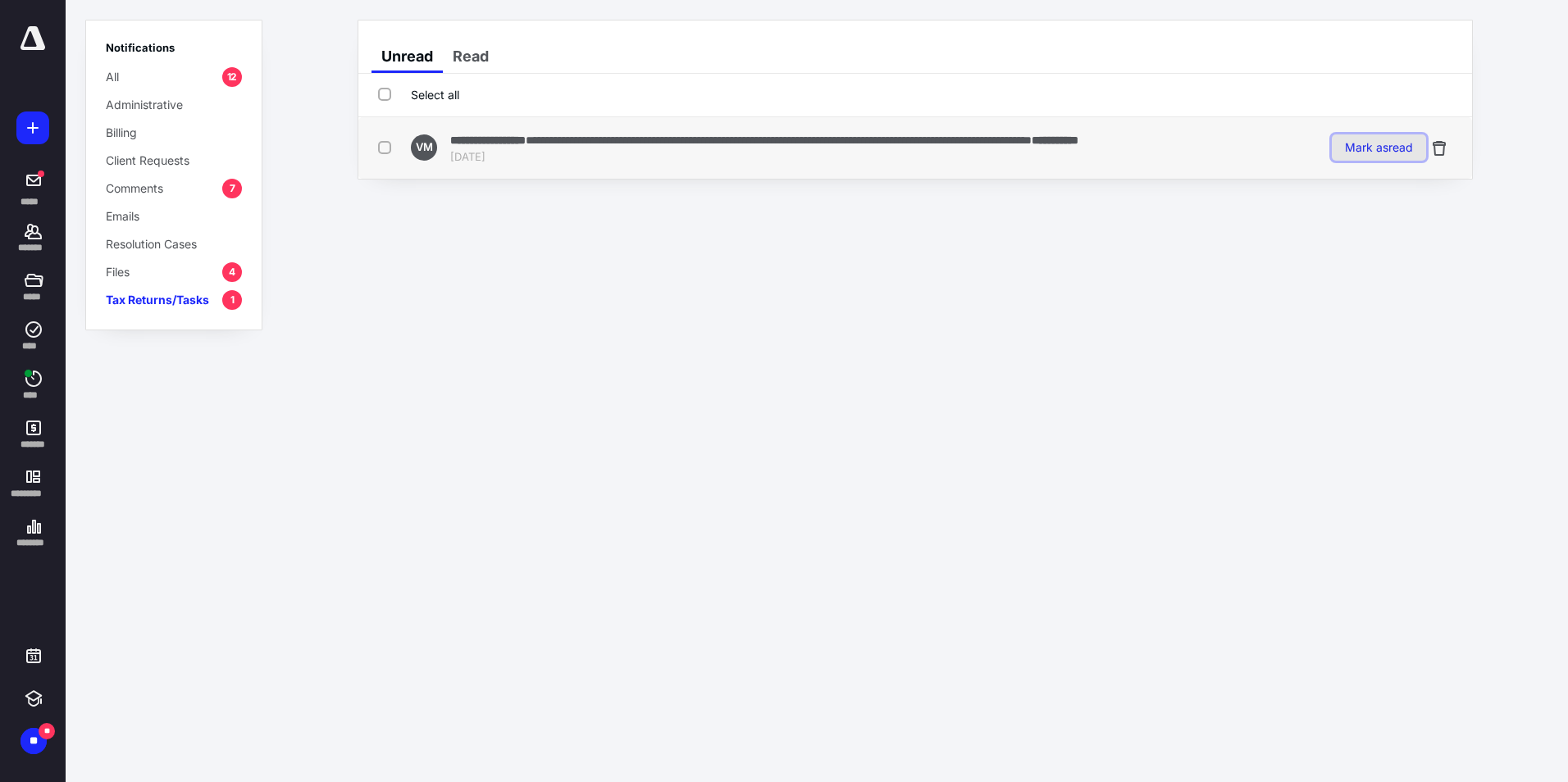 click on "Mark as  read" at bounding box center [1379, 148] 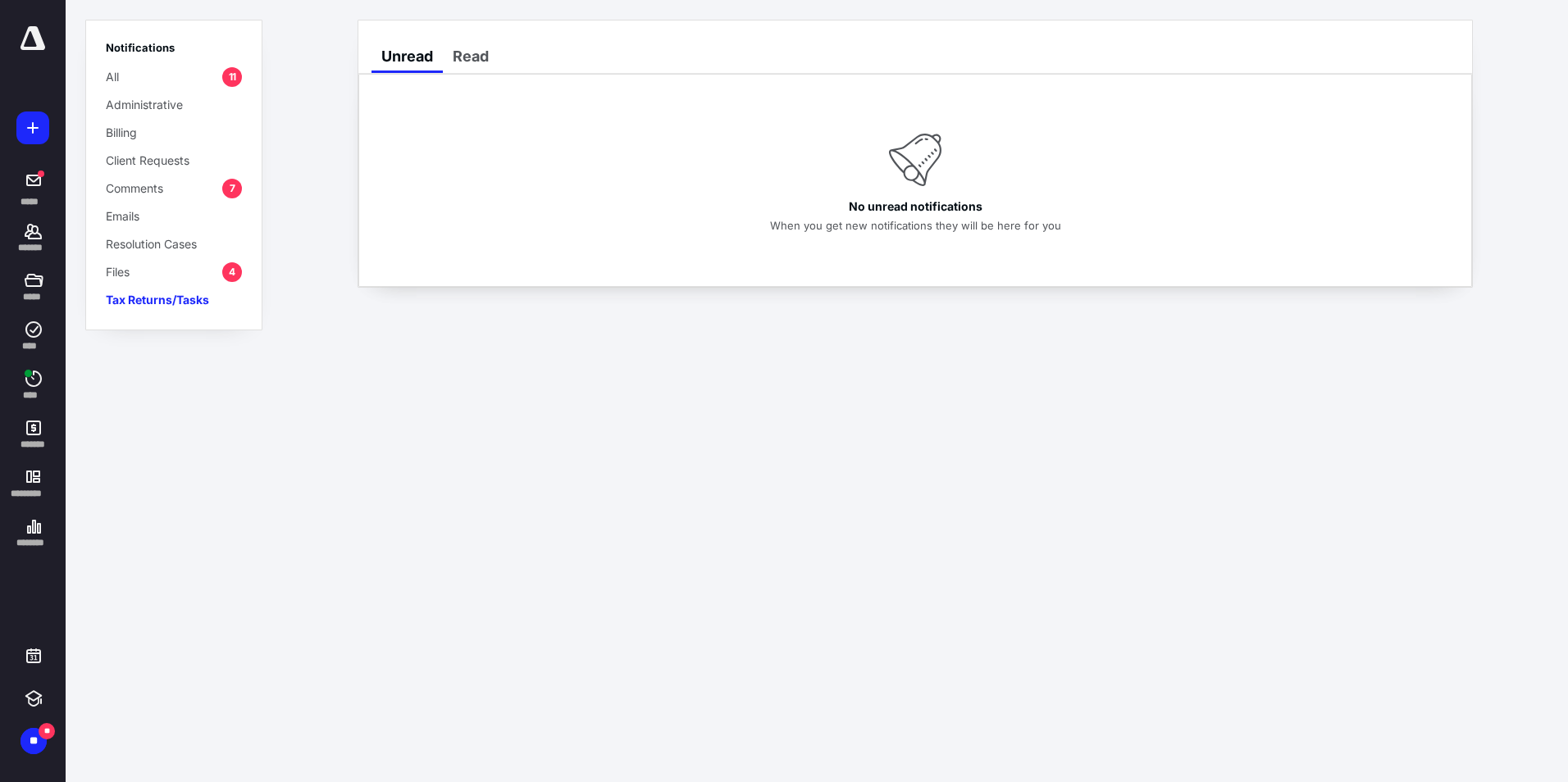click on "Files 4" at bounding box center (174, 271) 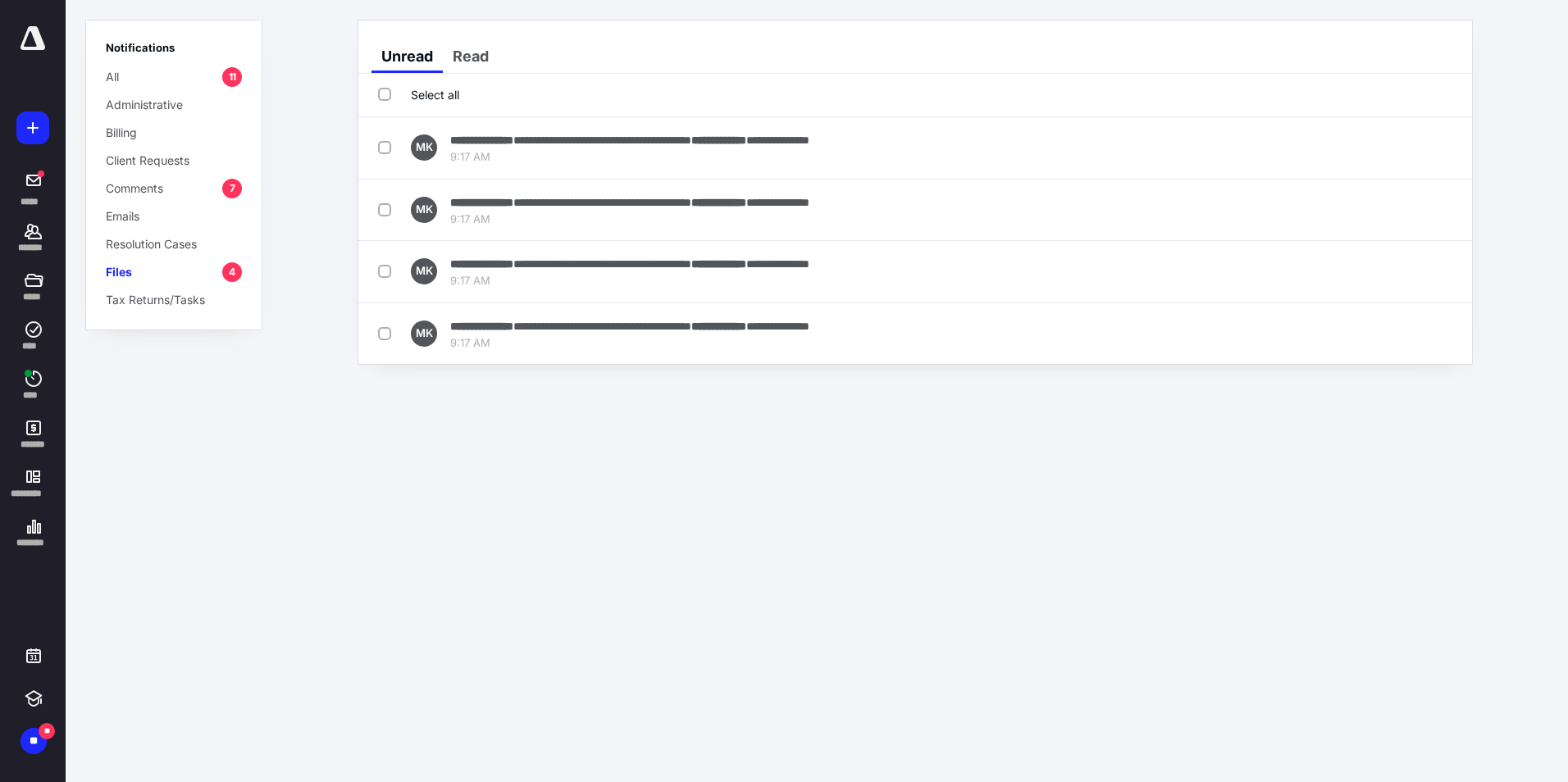 click on "Select all" at bounding box center (418, 94) 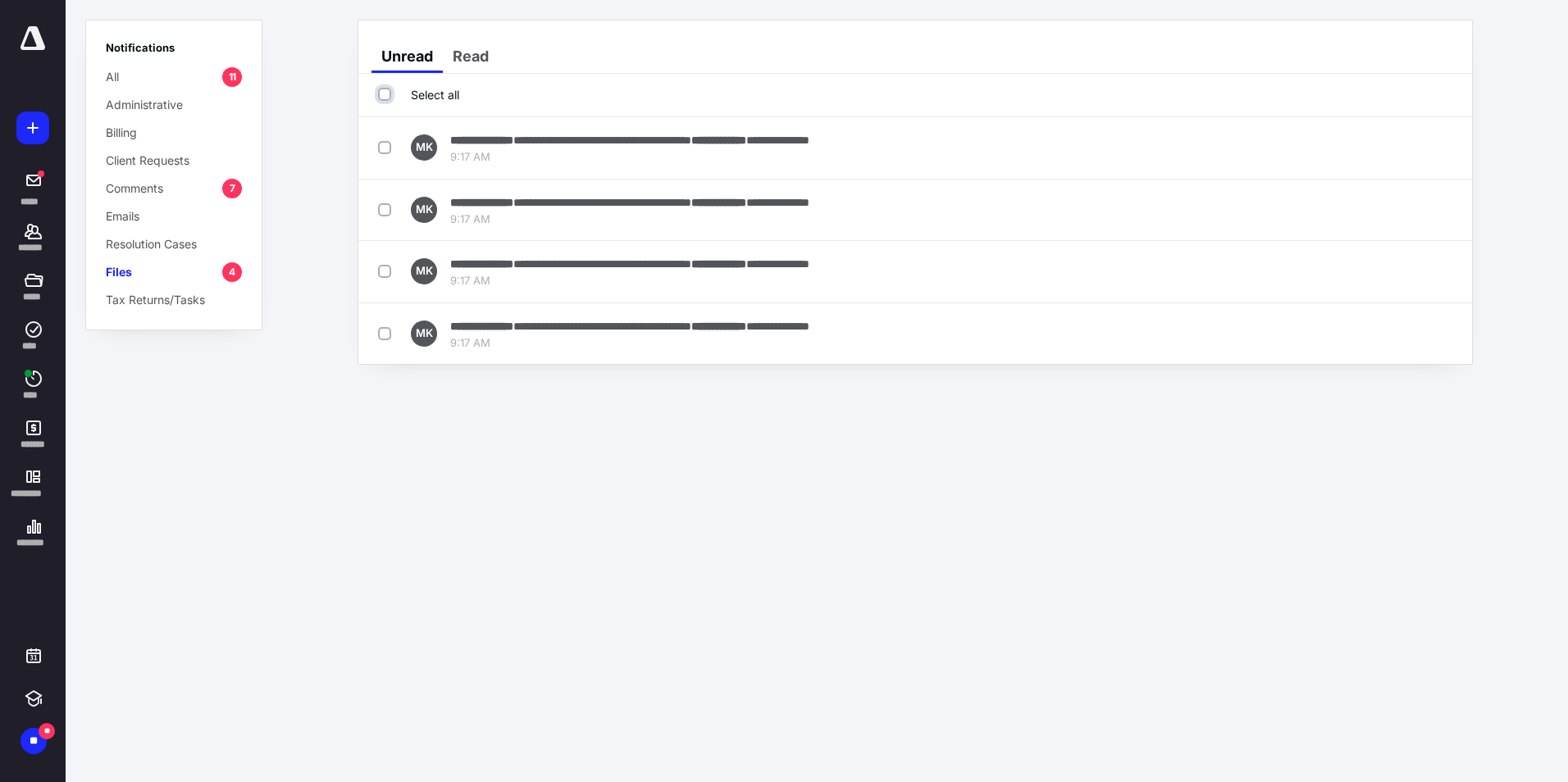 checkbox on "true" 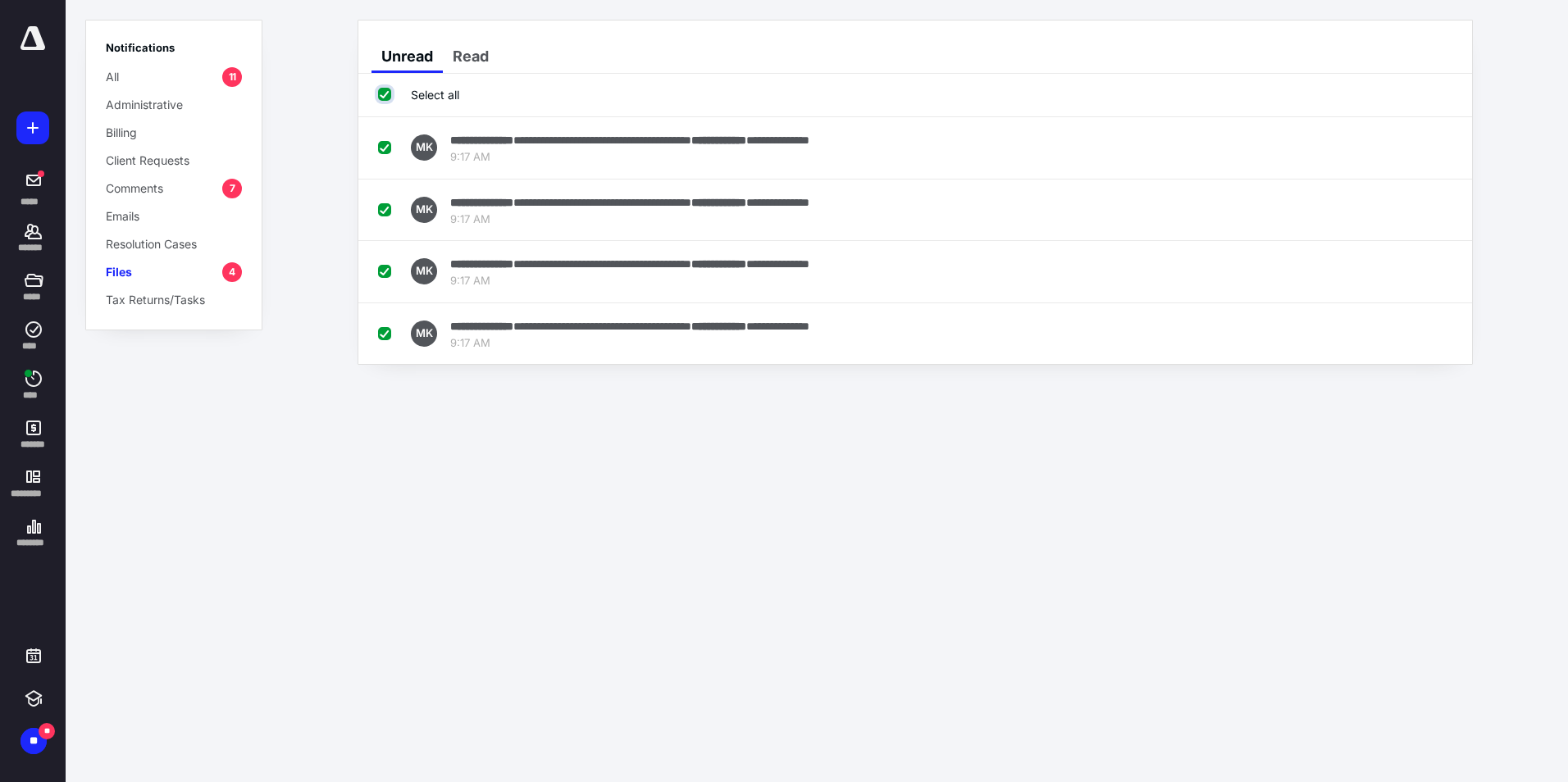 checkbox on "true" 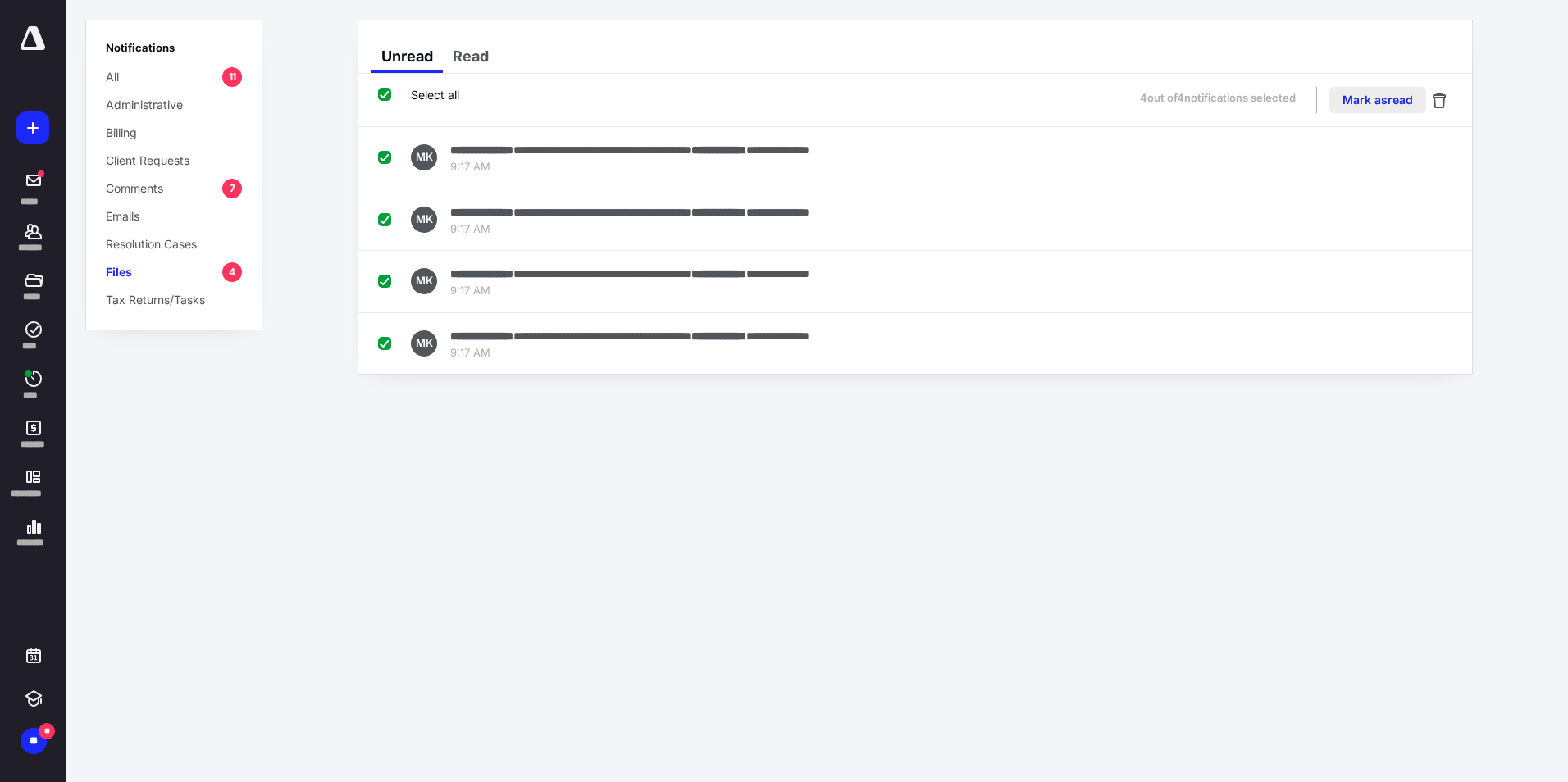 click on "Mark as  read" at bounding box center (1378, 100) 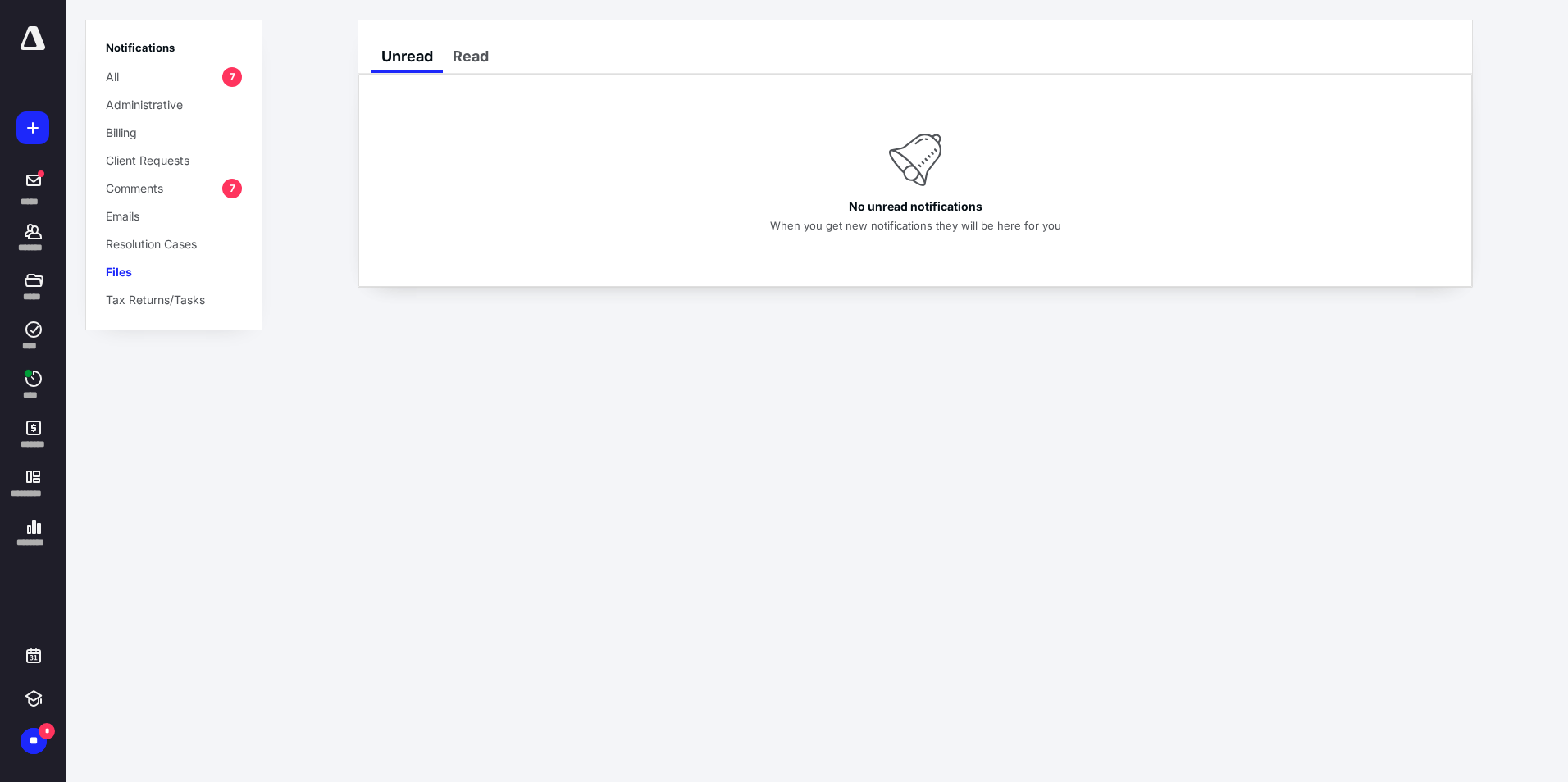 click on "Comments 7" at bounding box center (174, 188) 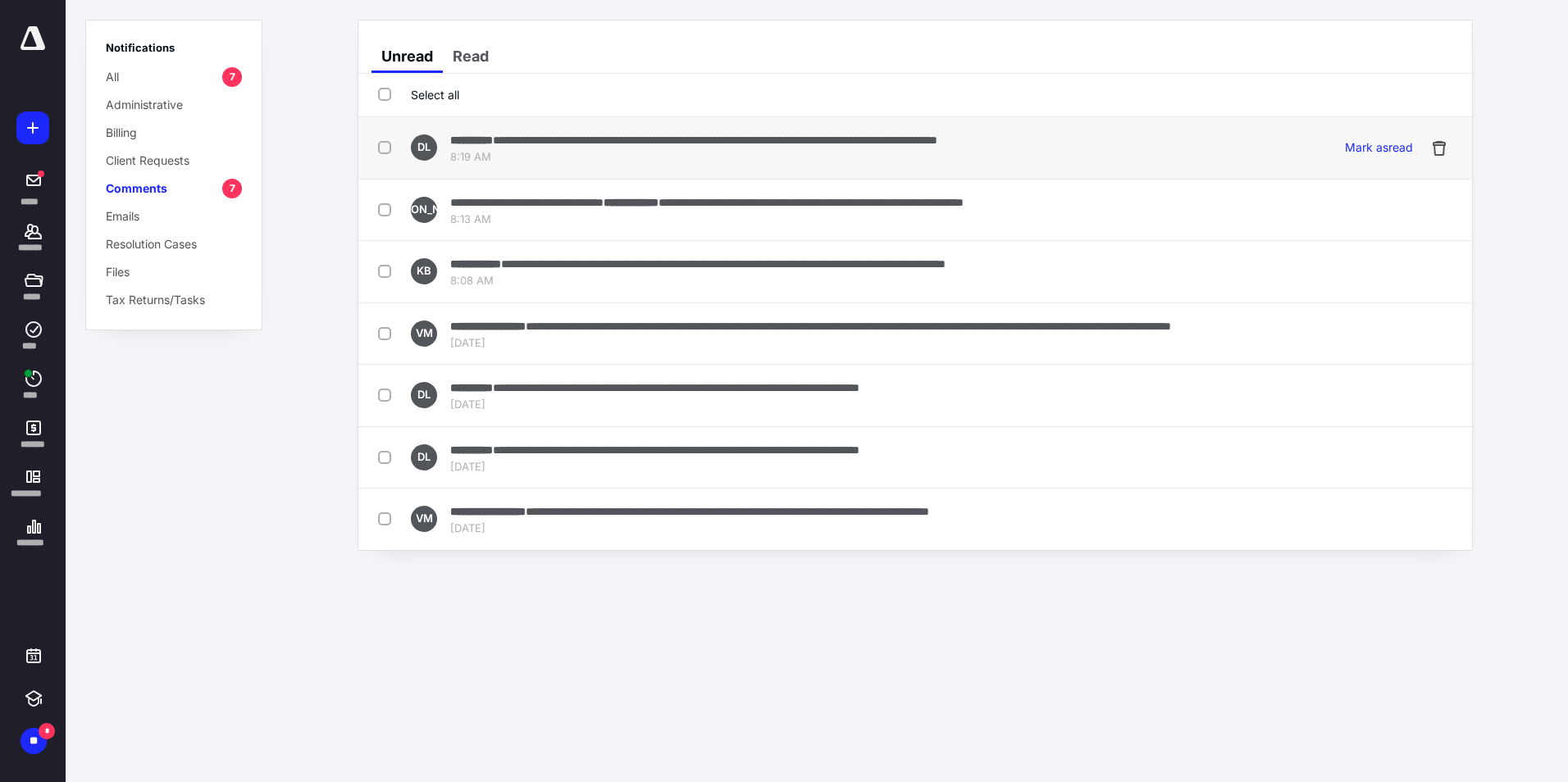 click on "**********" at bounding box center [715, 140] 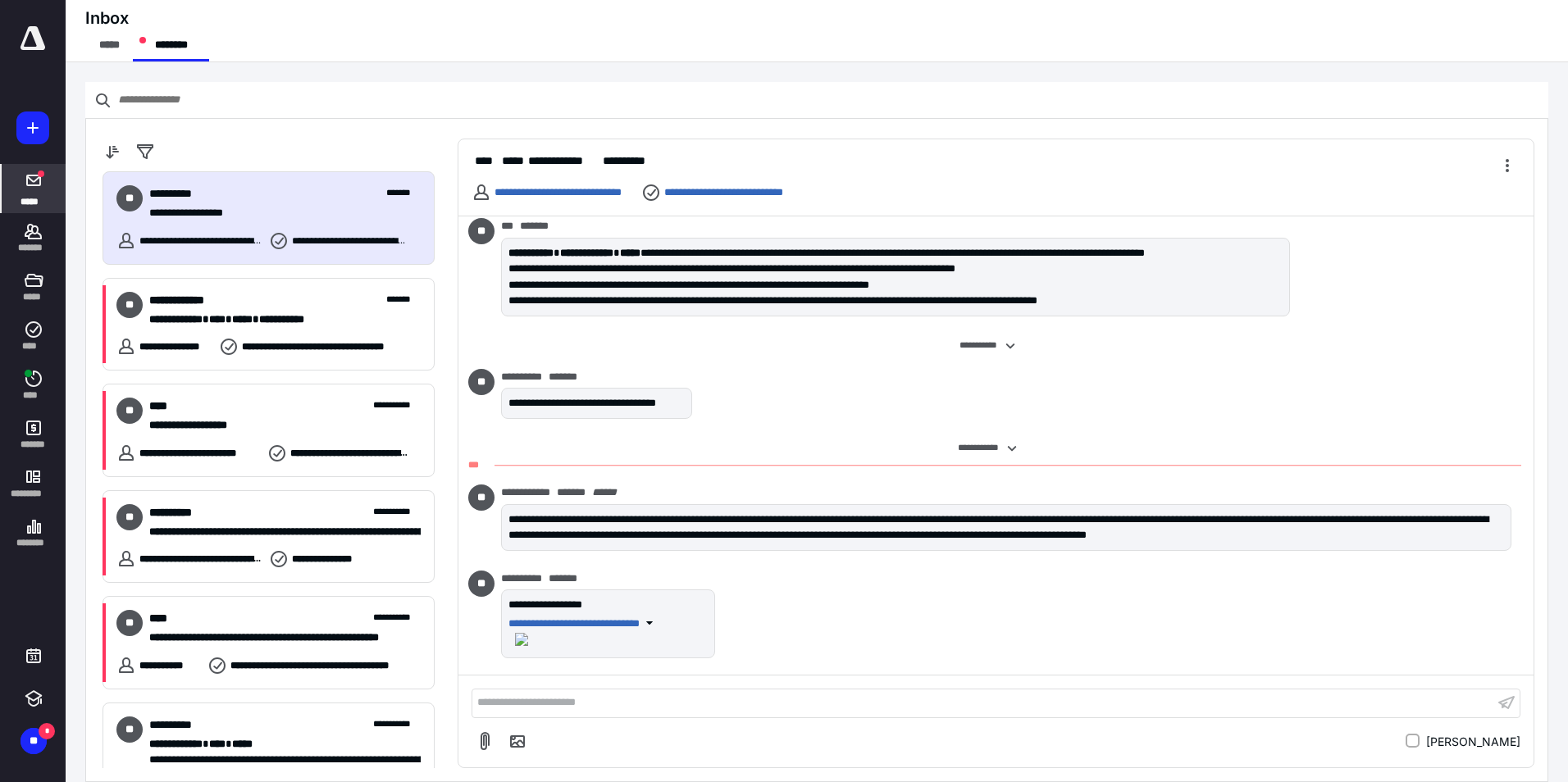 scroll, scrollTop: 222, scrollLeft: 0, axis: vertical 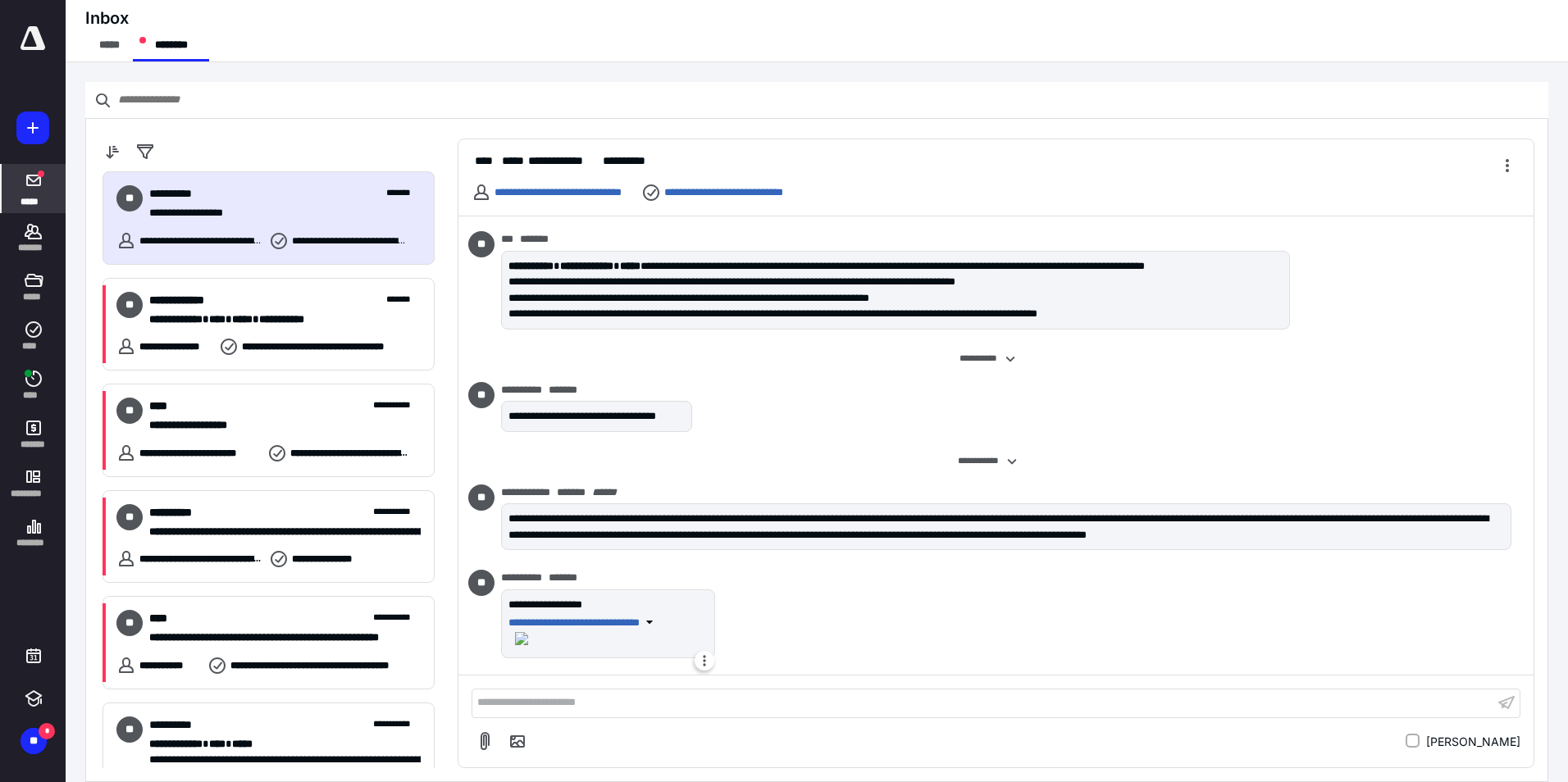 click at bounding box center [522, 639] 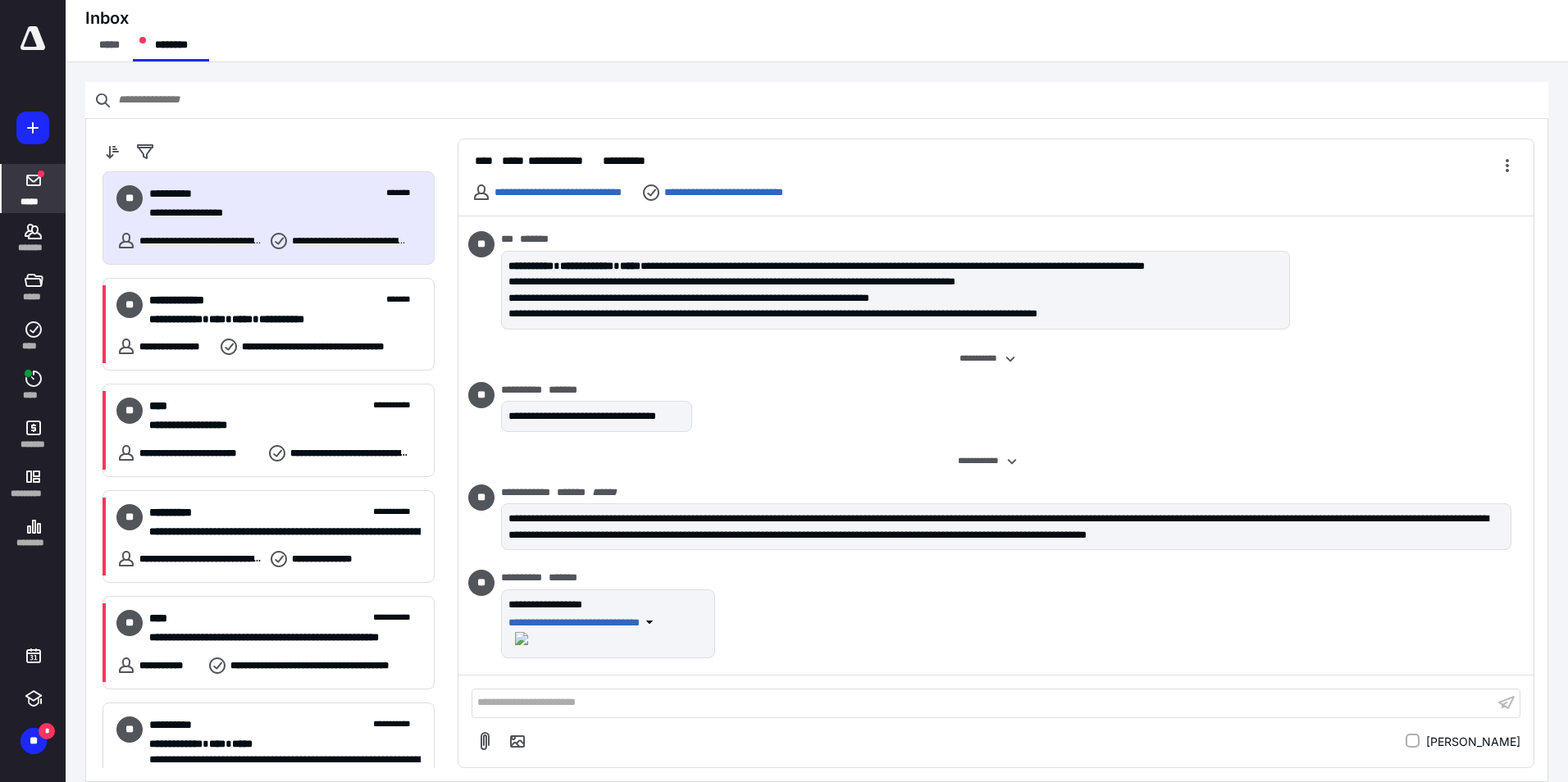click on "**********" at bounding box center [608, 617] 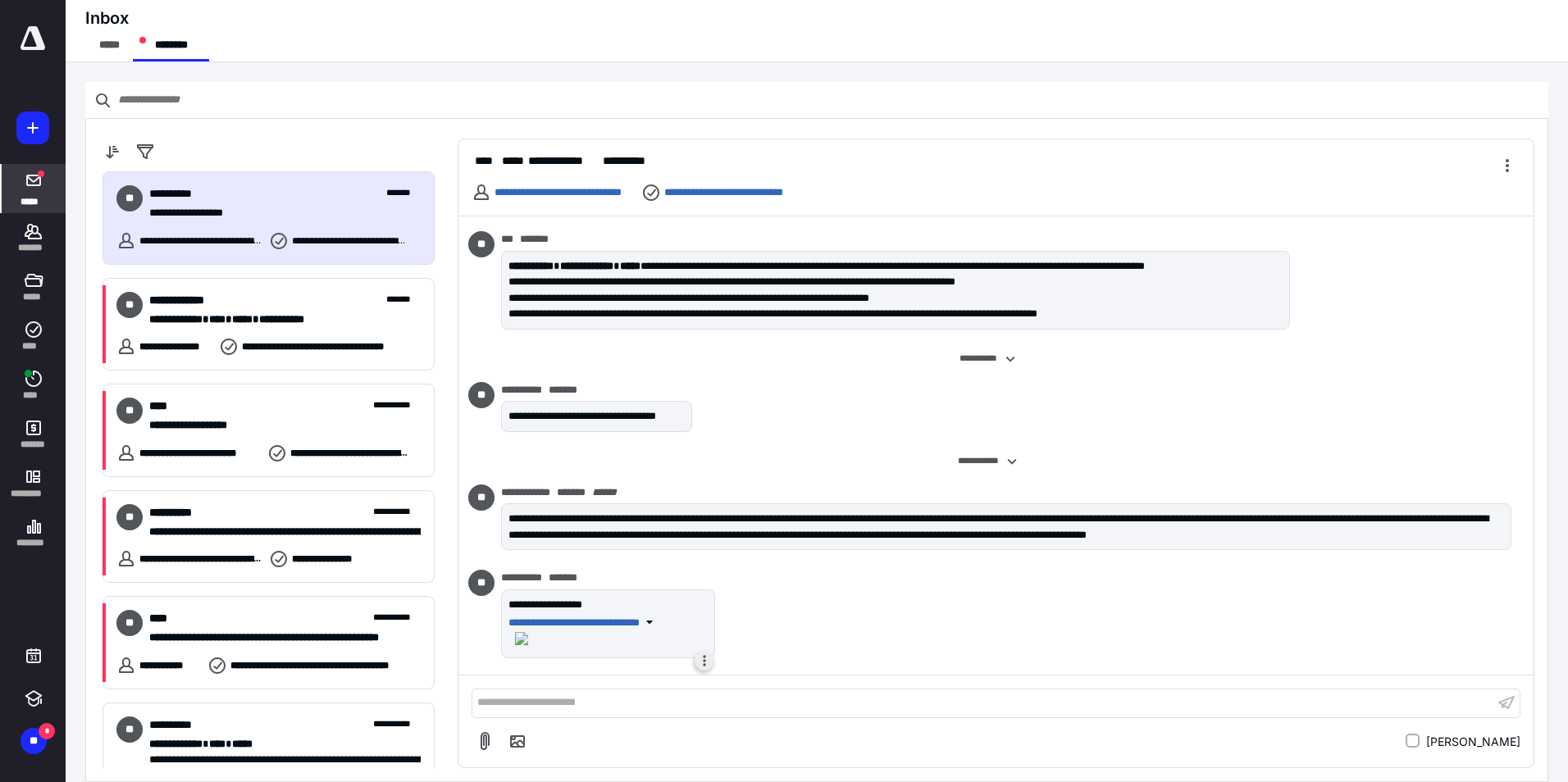 click at bounding box center [704, 661] 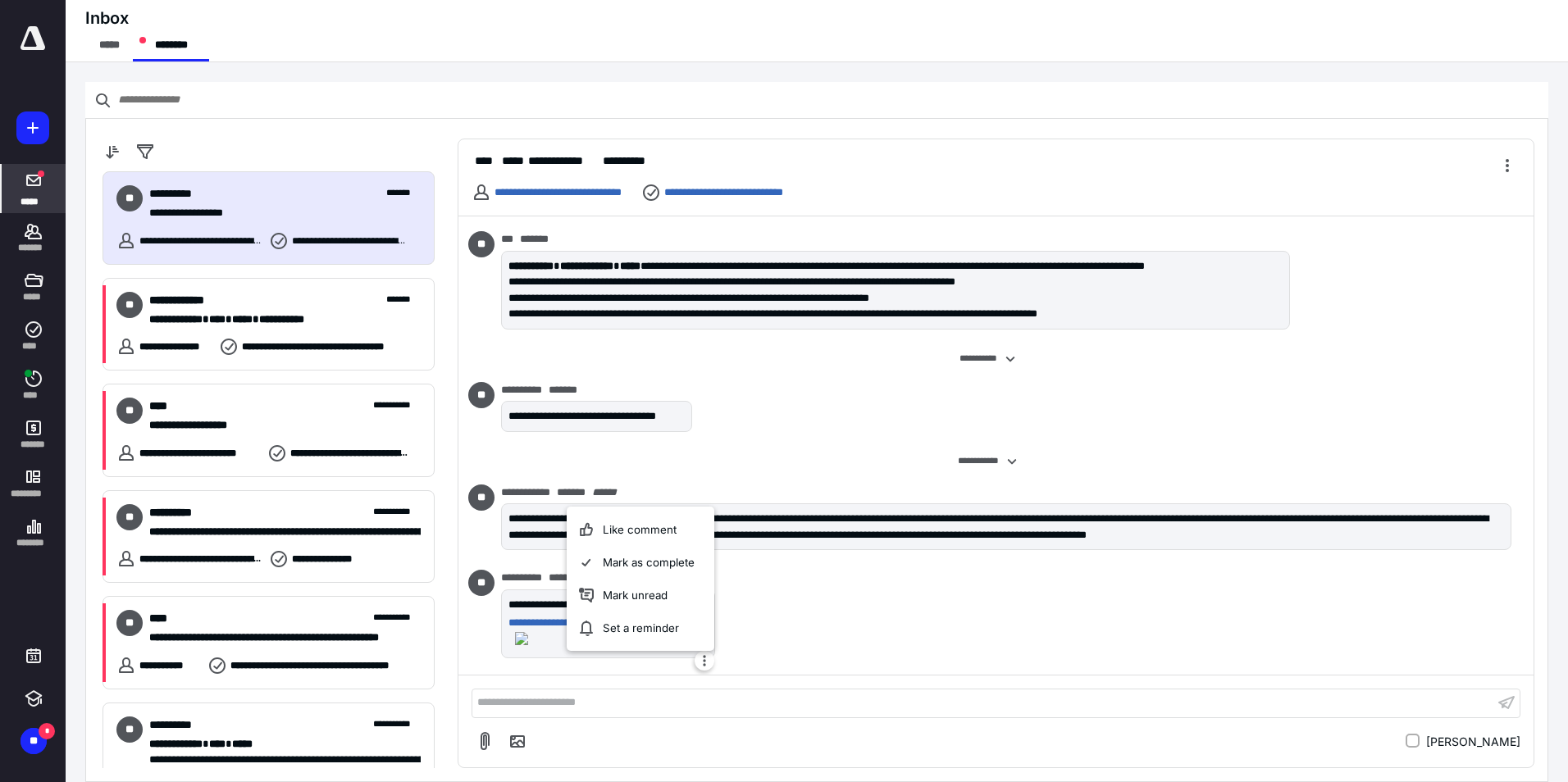 click on "**********" at bounding box center [996, 617] 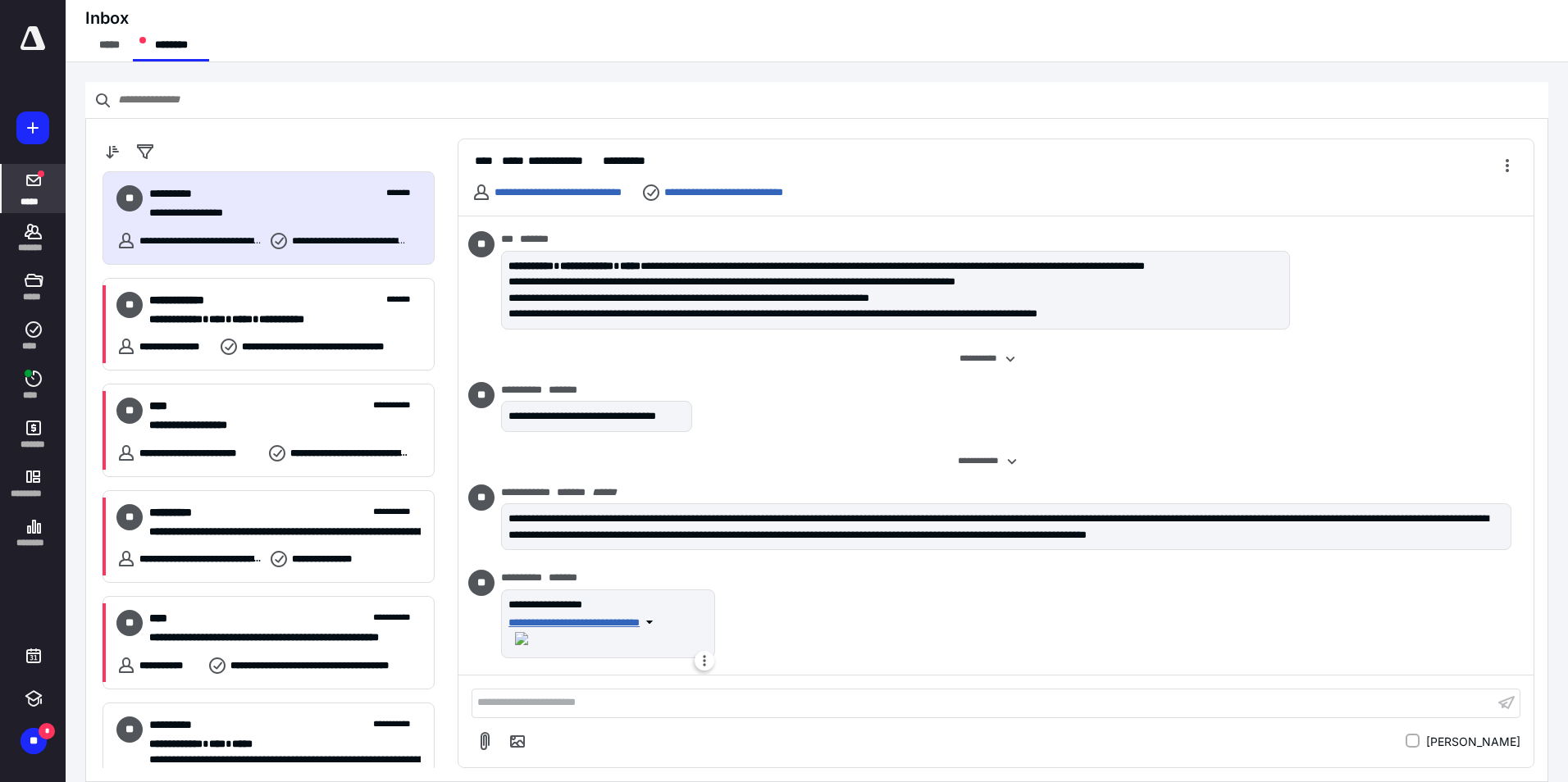 click on "**********" at bounding box center [574, 622] 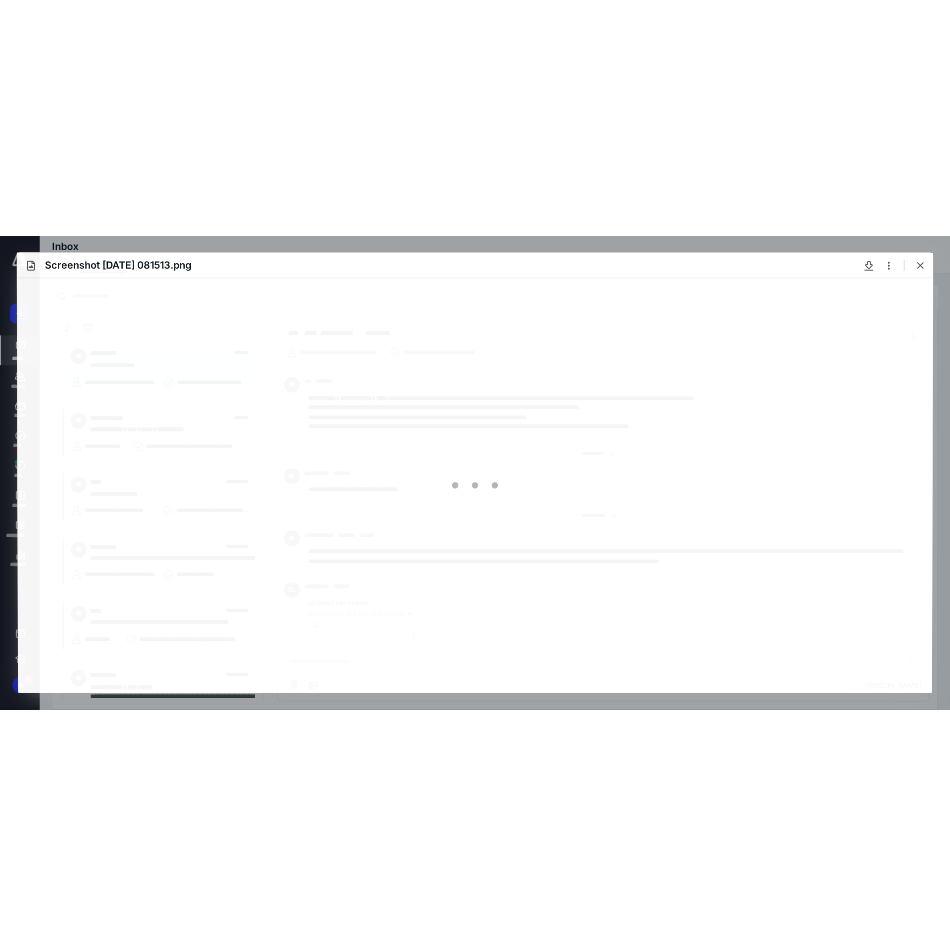 scroll, scrollTop: 0, scrollLeft: 0, axis: both 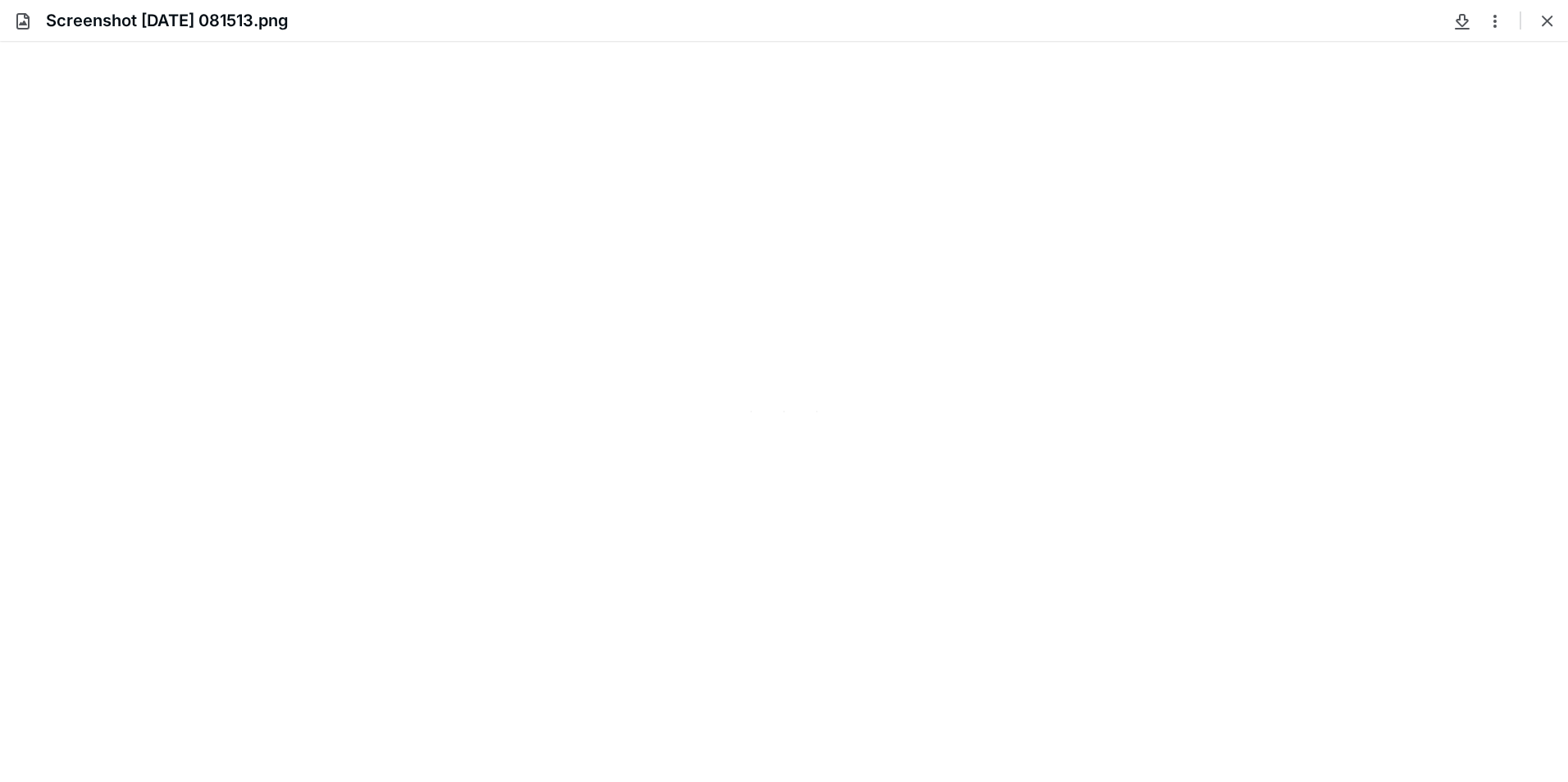 type on "116" 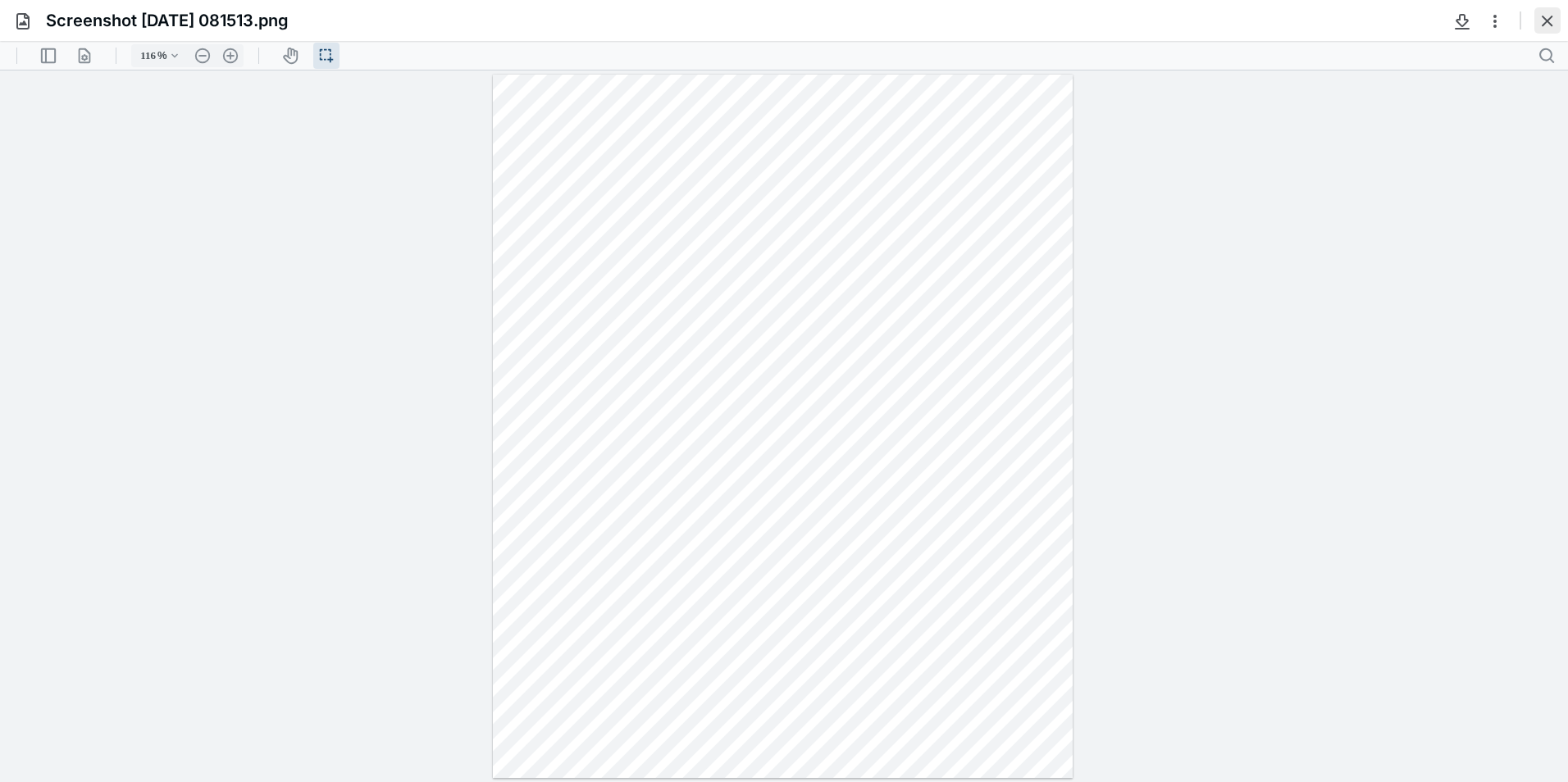 click at bounding box center [1547, 20] 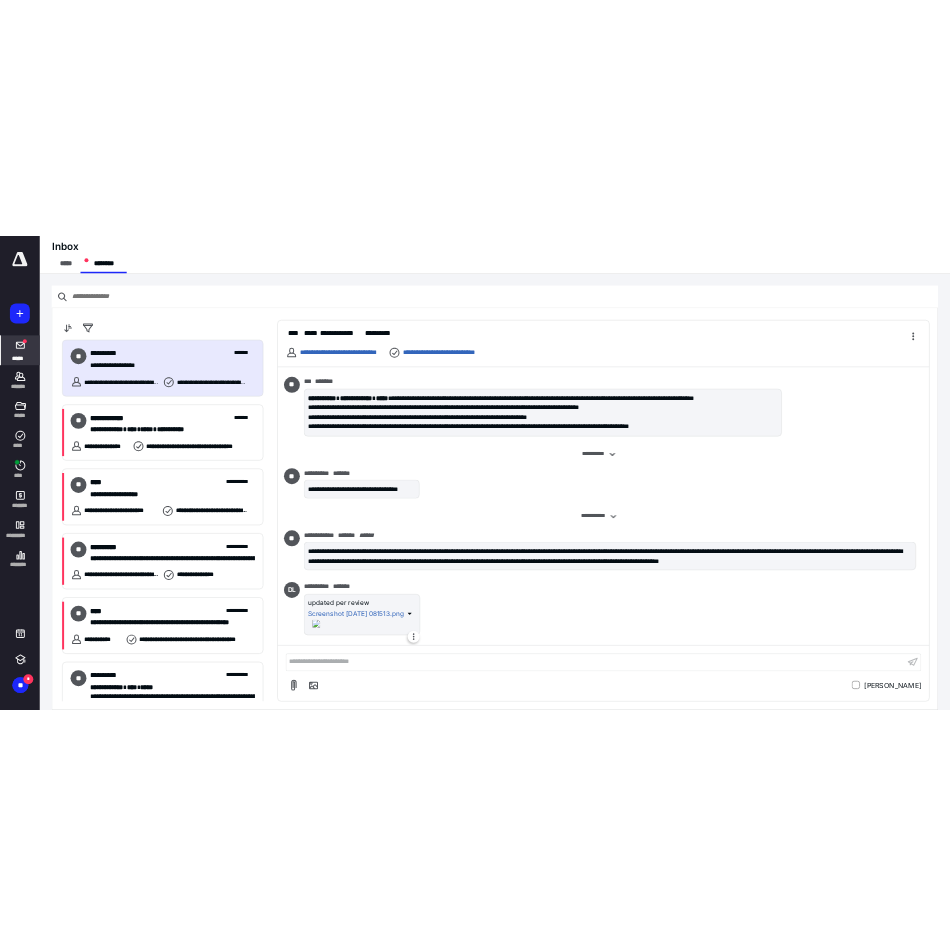 scroll, scrollTop: 407, scrollLeft: 0, axis: vertical 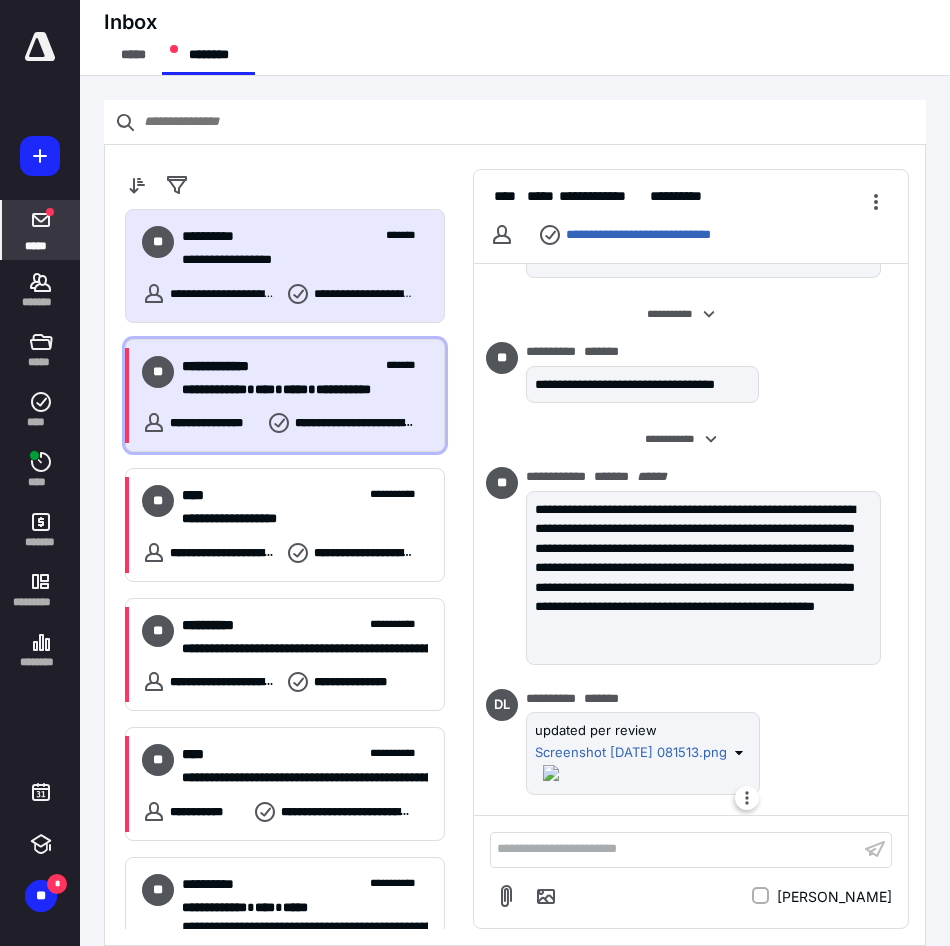 click on "**********" at bounding box center [227, 366] 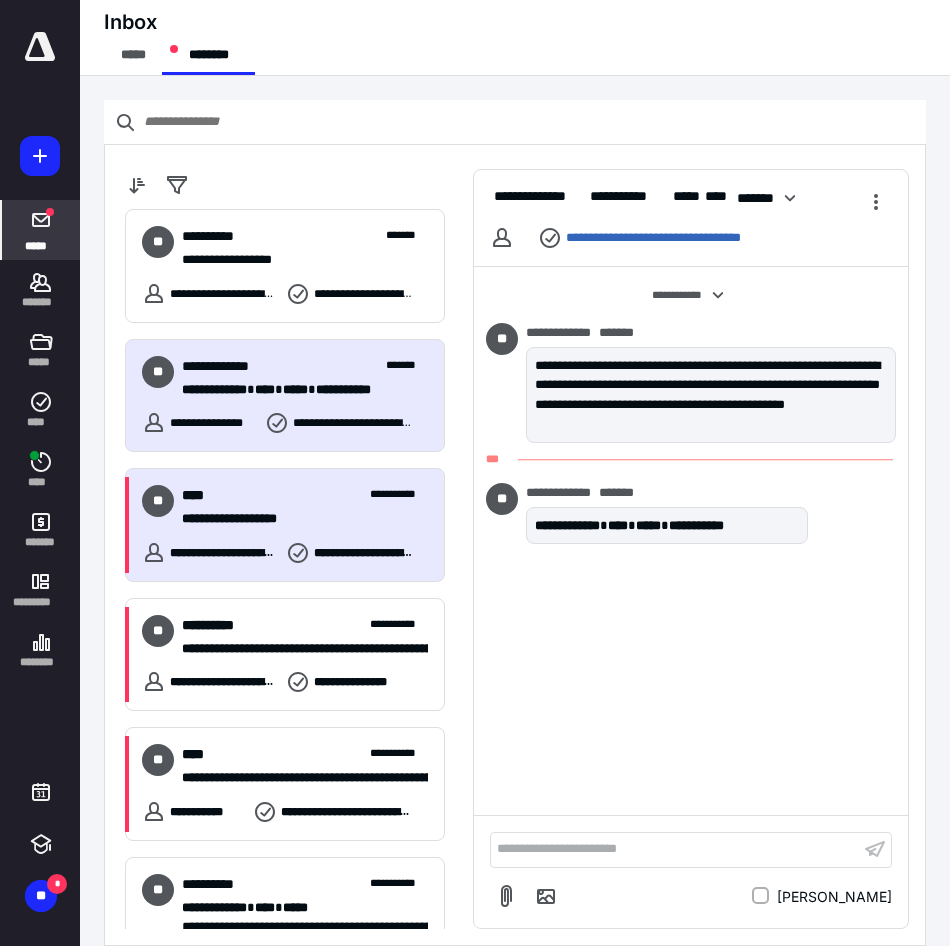 click on "**********" at bounding box center [285, 525] 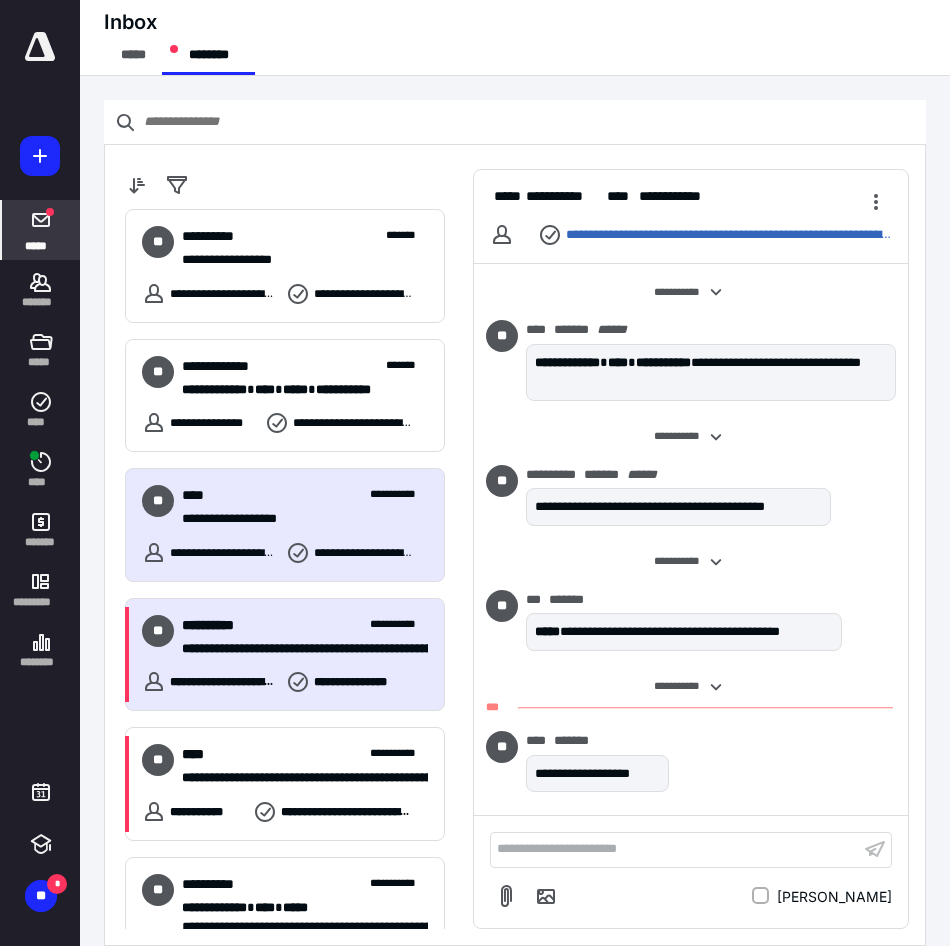 click on "**********" at bounding box center [305, 625] 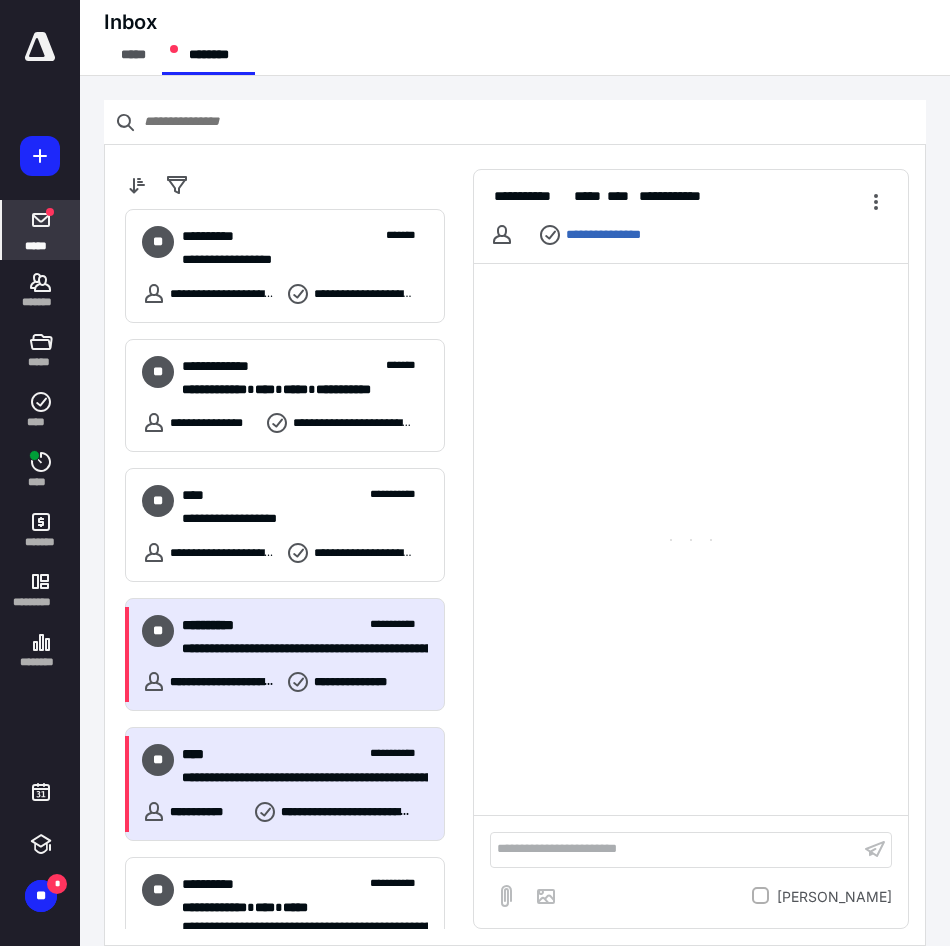 click on "**********" at bounding box center (305, 754) 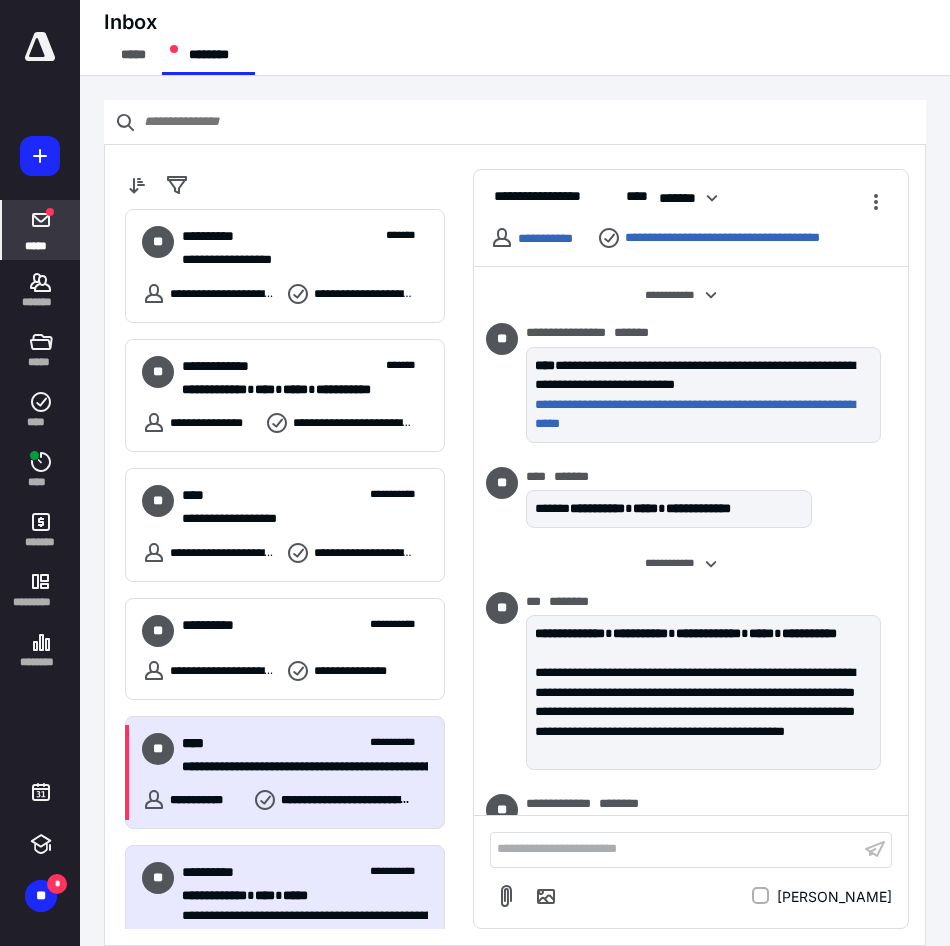scroll, scrollTop: 1774, scrollLeft: 0, axis: vertical 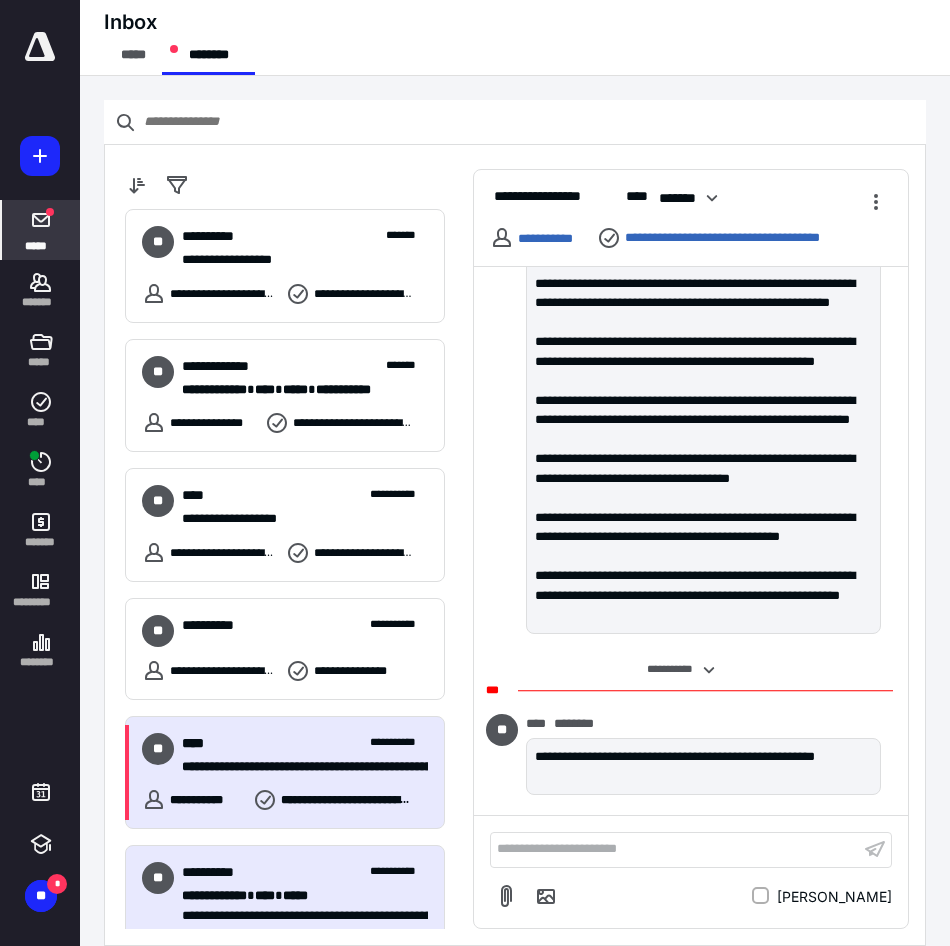 click on "**********" at bounding box center [285, 911] 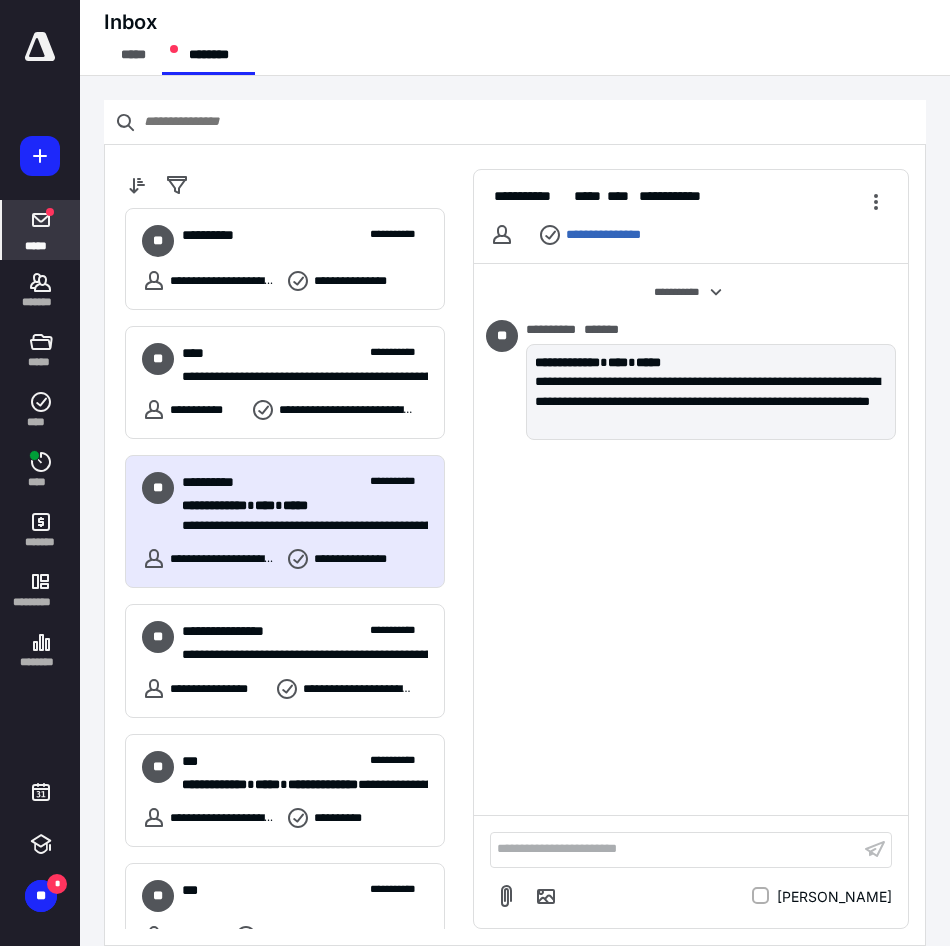scroll, scrollTop: 400, scrollLeft: 0, axis: vertical 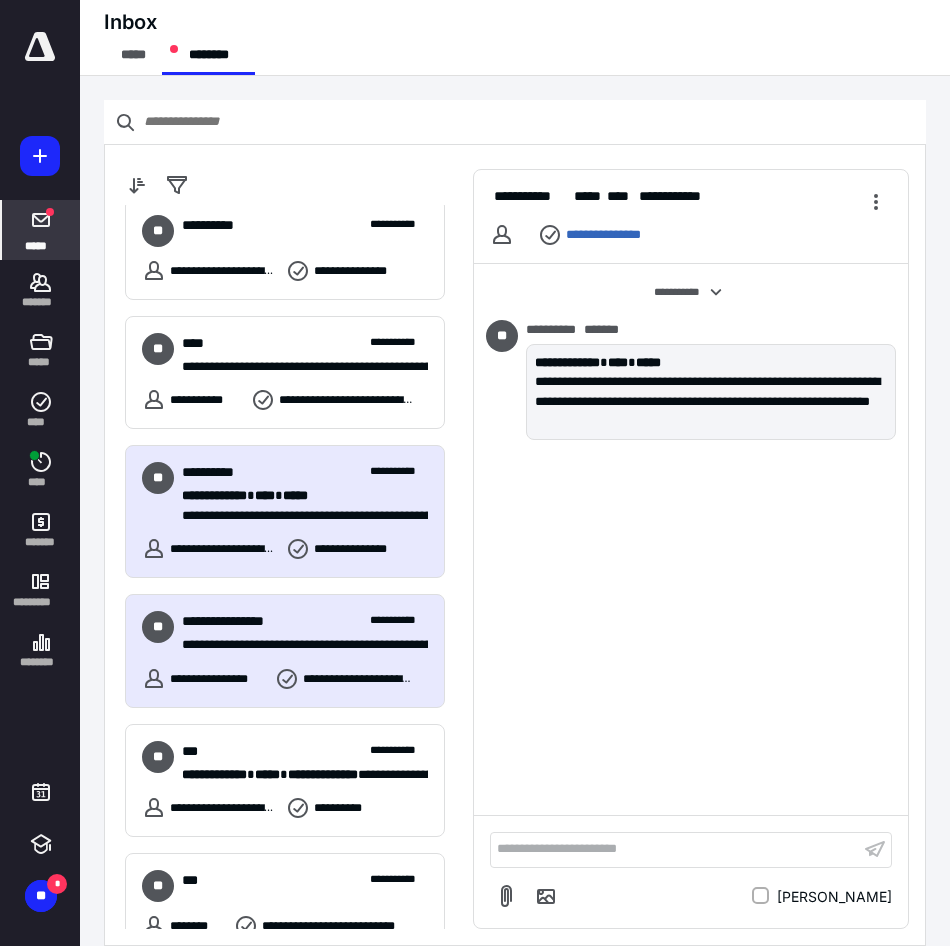 click on "**********" at bounding box center (285, 651) 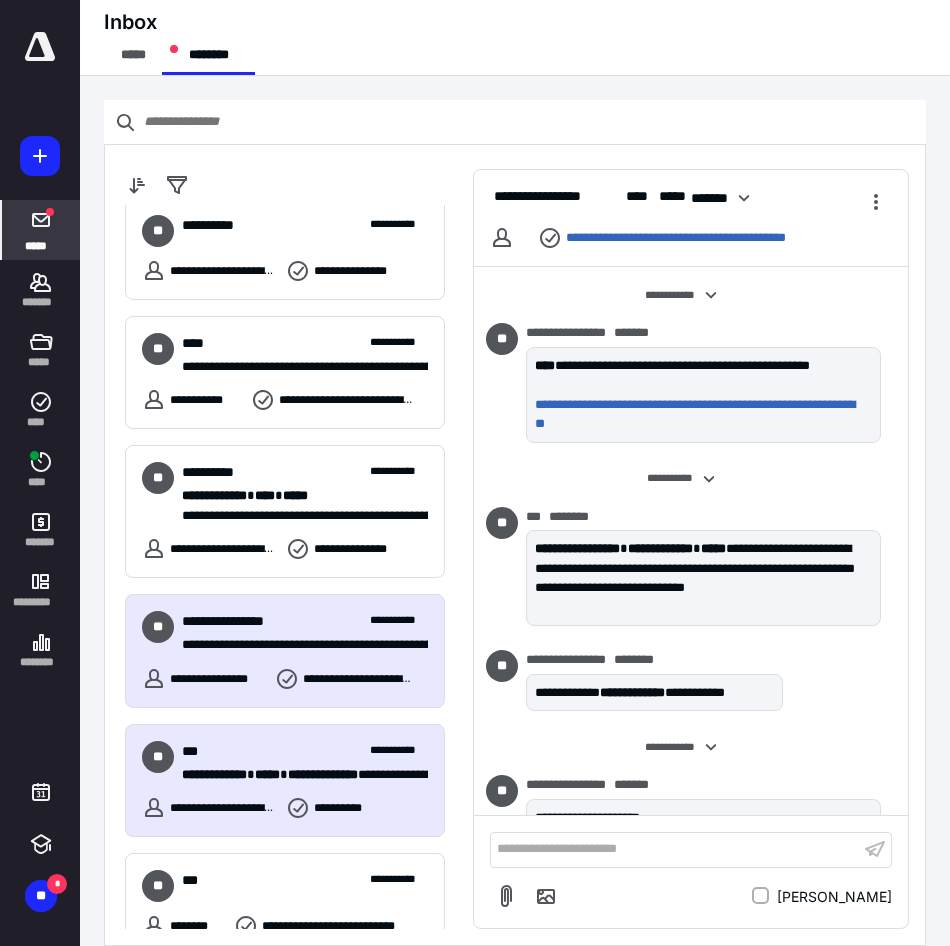 scroll, scrollTop: 2130, scrollLeft: 0, axis: vertical 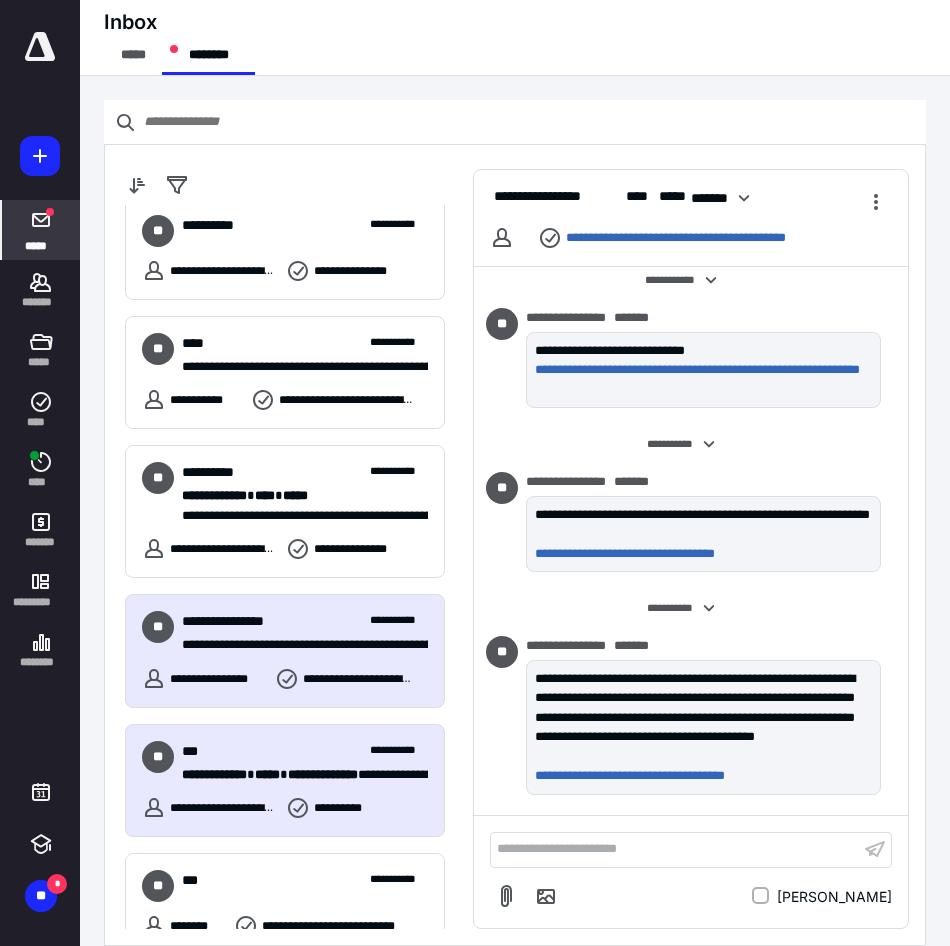 click on "**********" at bounding box center [305, 751] 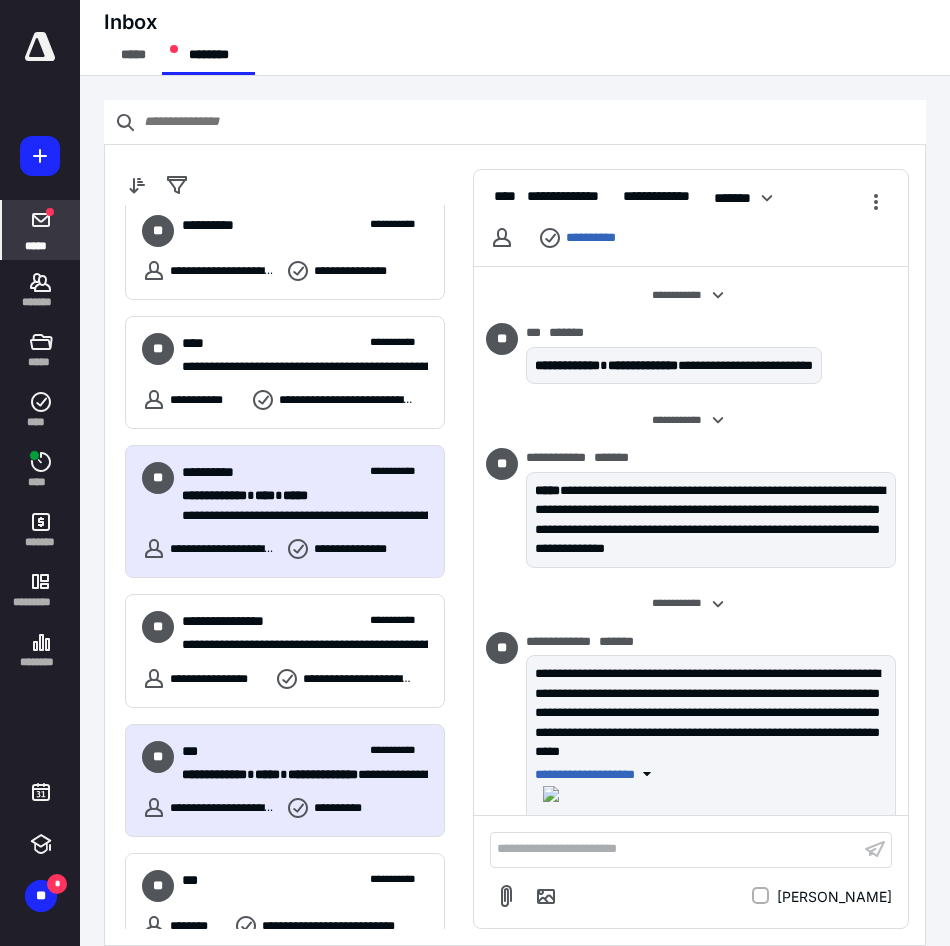 scroll, scrollTop: 0, scrollLeft: 0, axis: both 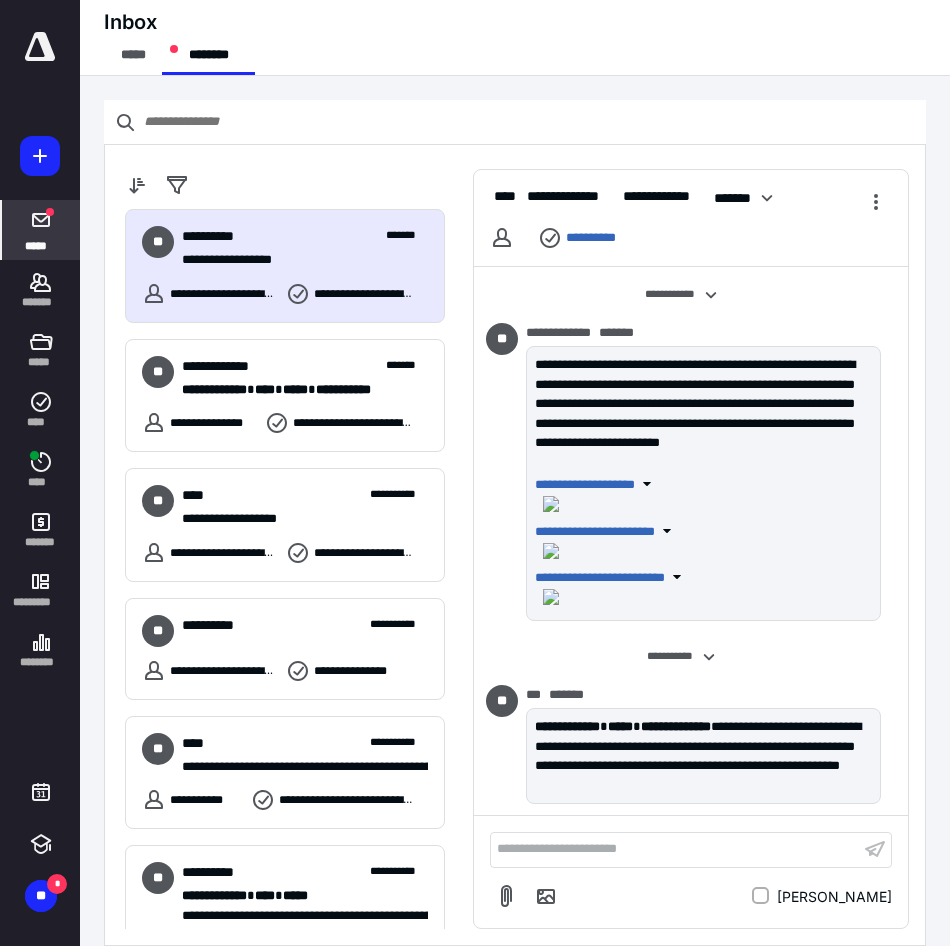 click on "**********" at bounding box center (285, 266) 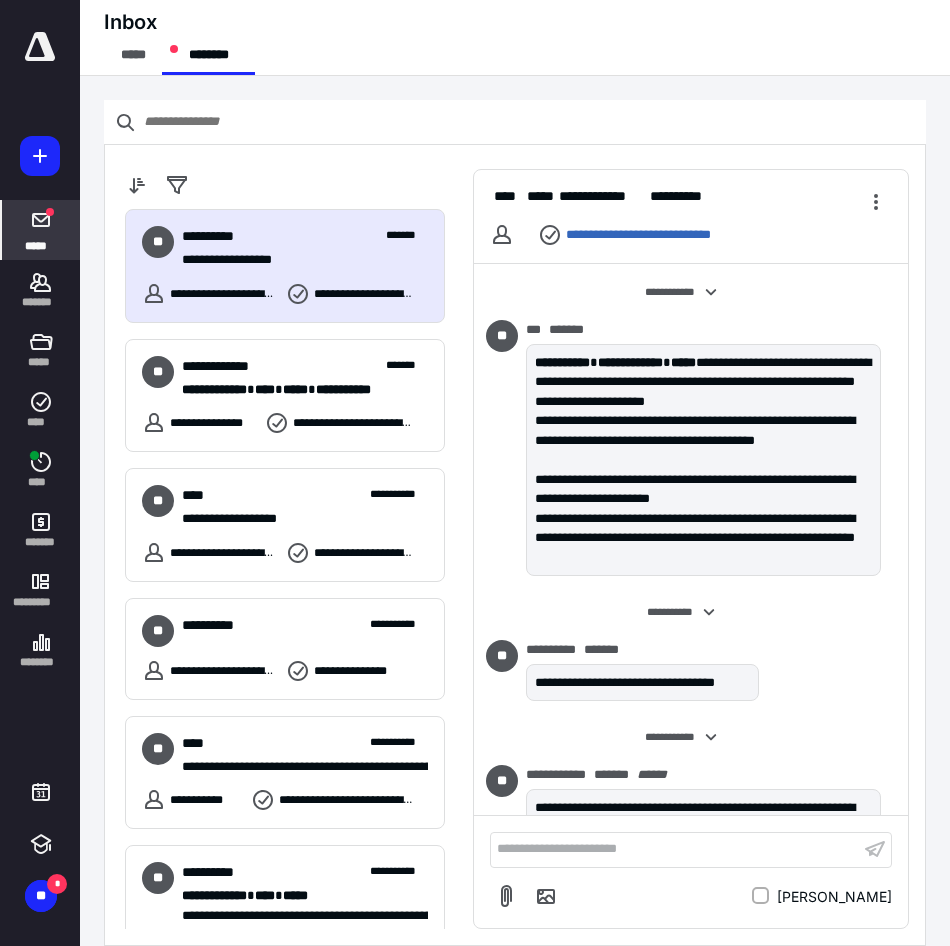scroll, scrollTop: 296, scrollLeft: 0, axis: vertical 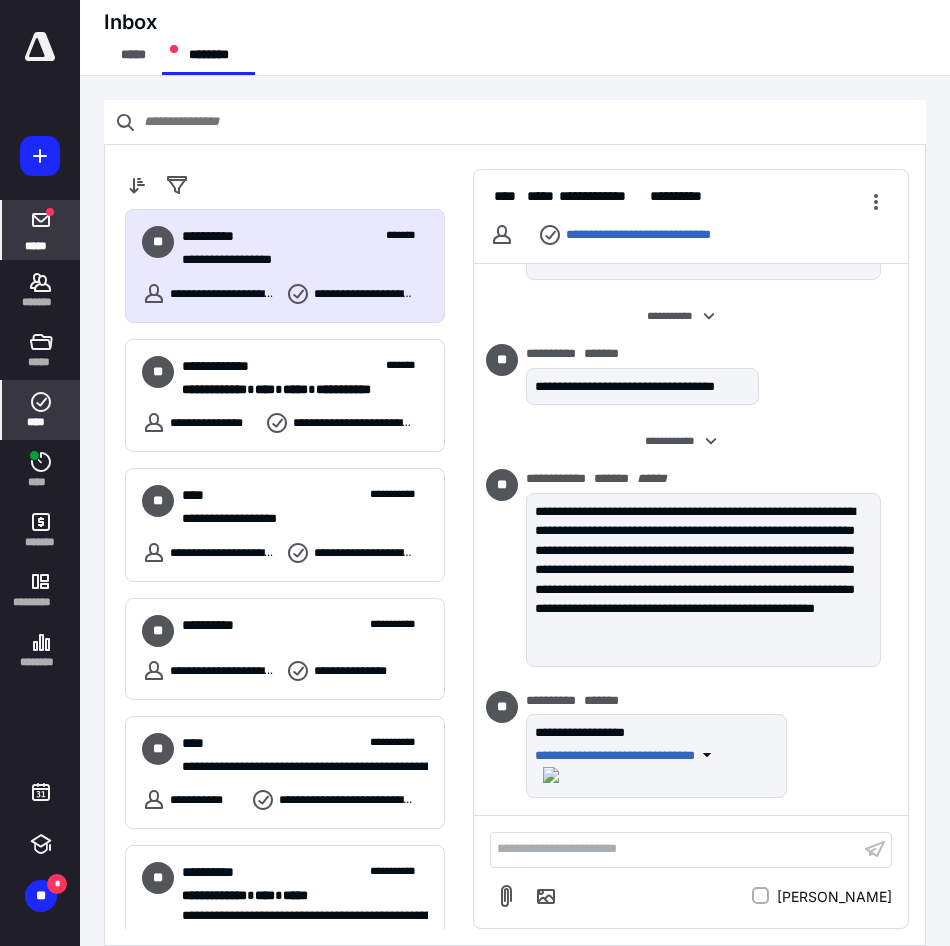 click on "****" at bounding box center (41, 410) 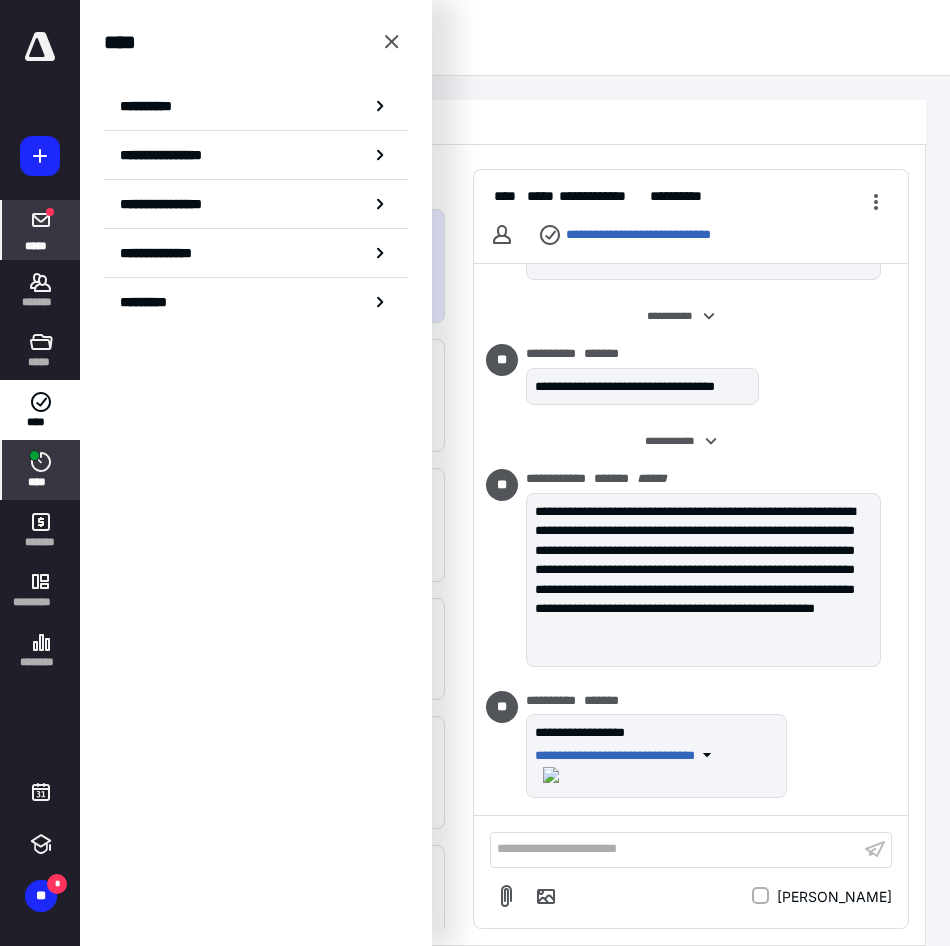 click 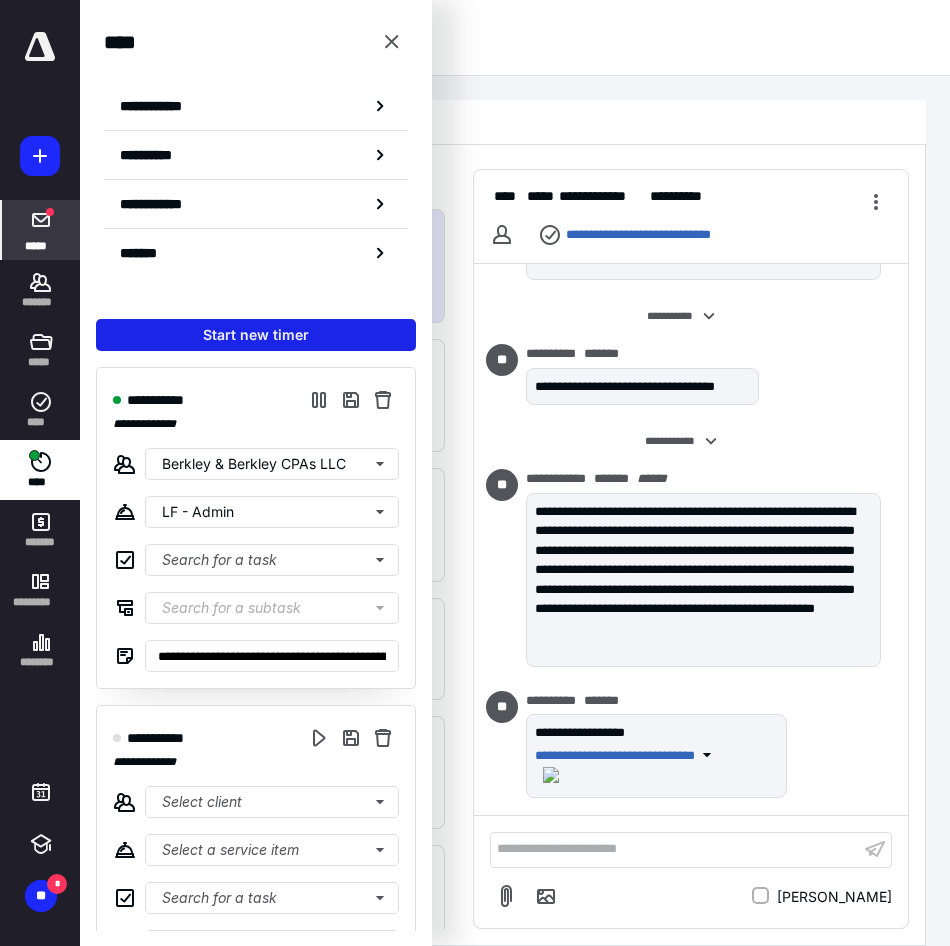 click on "Start new timer" at bounding box center (256, 335) 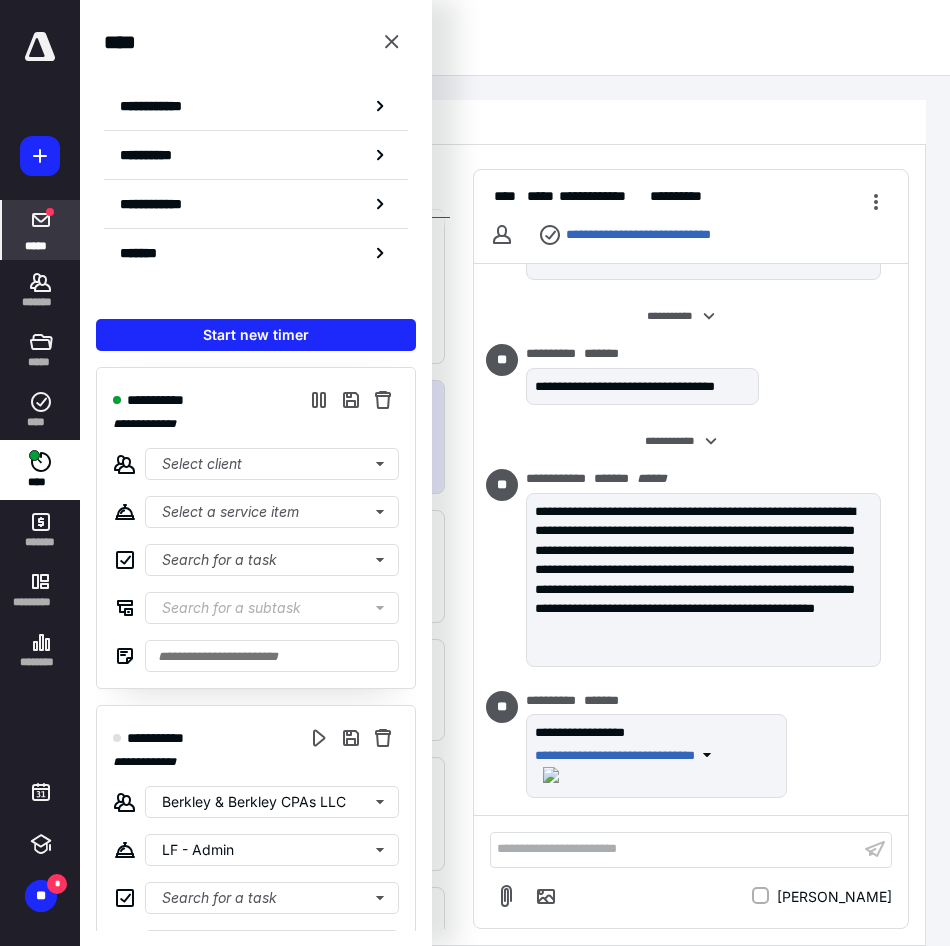 scroll, scrollTop: 634, scrollLeft: 0, axis: vertical 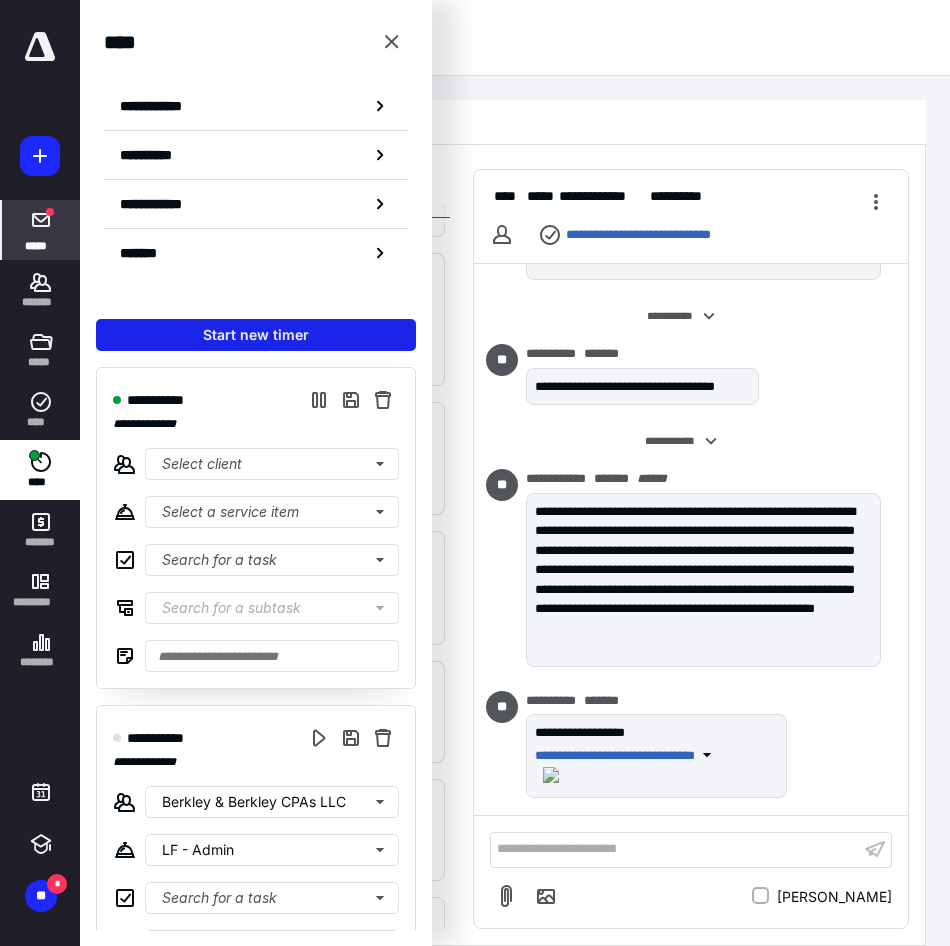 click on "Start new timer" at bounding box center (256, 335) 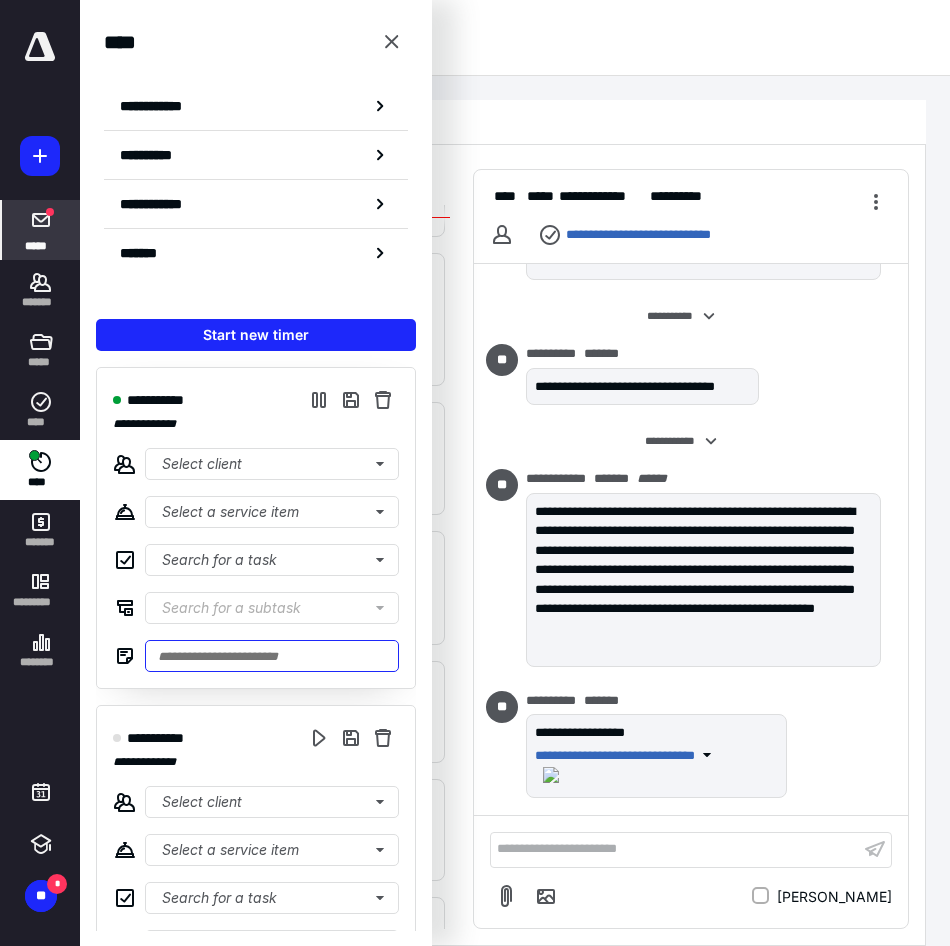 click at bounding box center [272, 656] 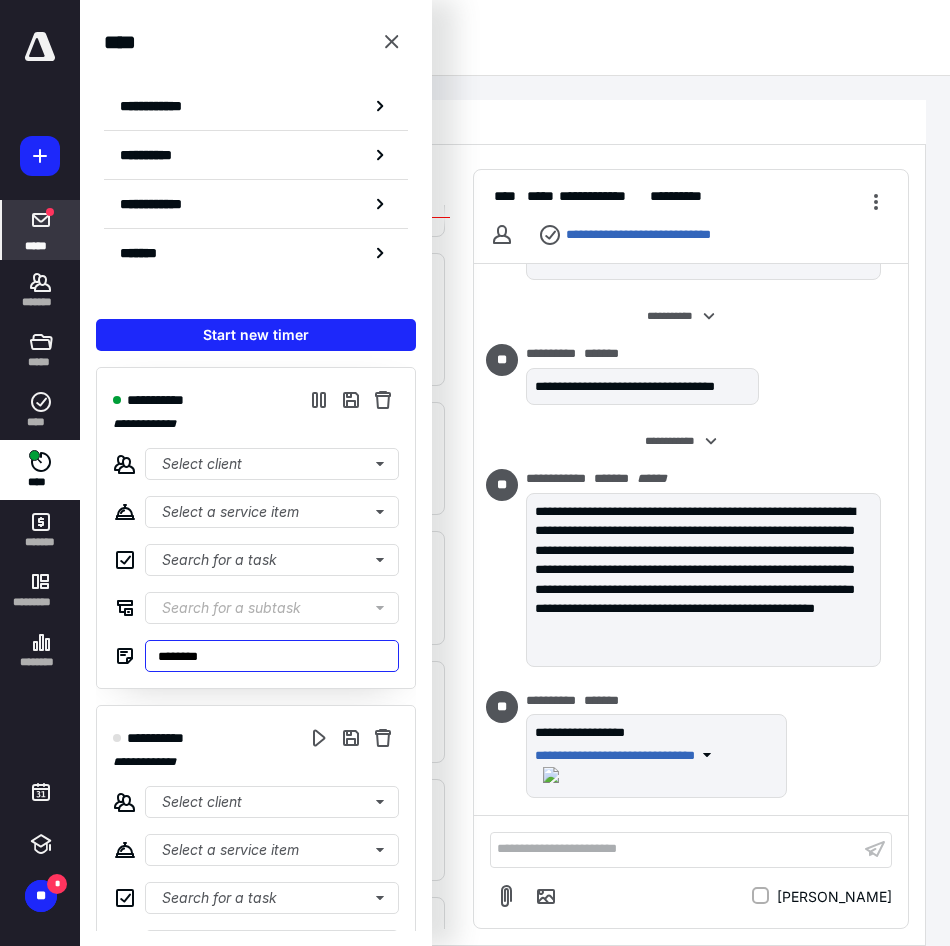 type on "********" 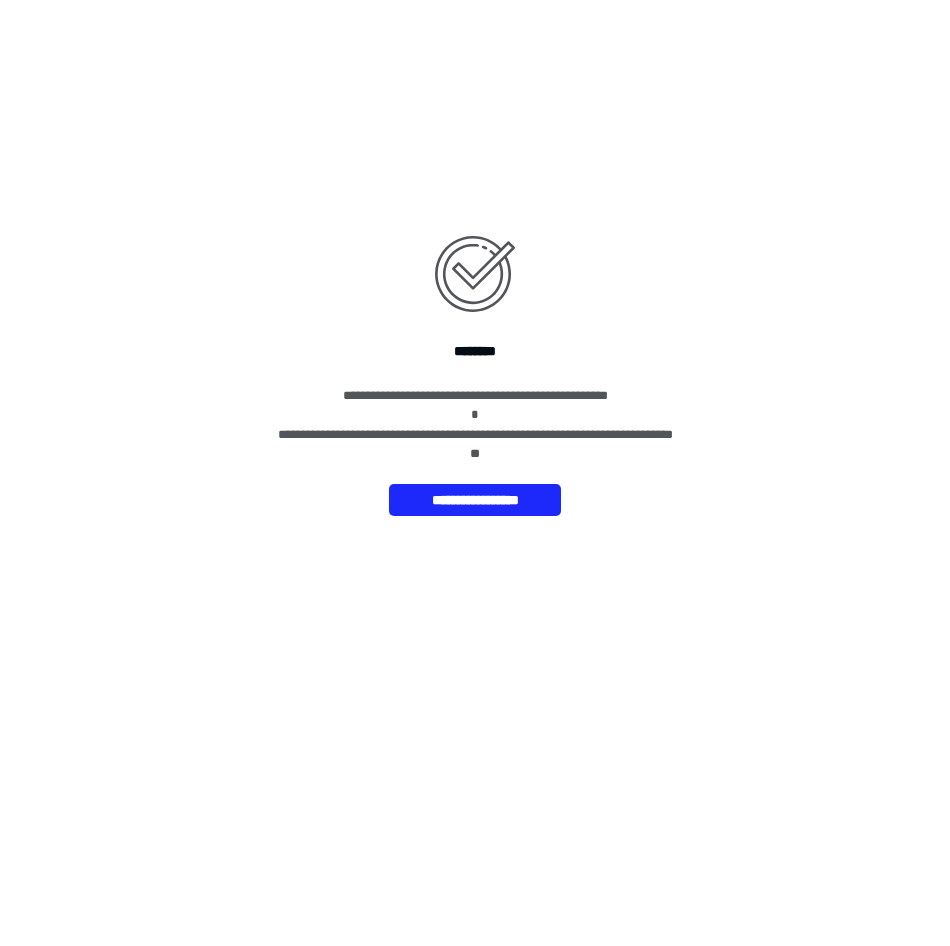scroll, scrollTop: 0, scrollLeft: 0, axis: both 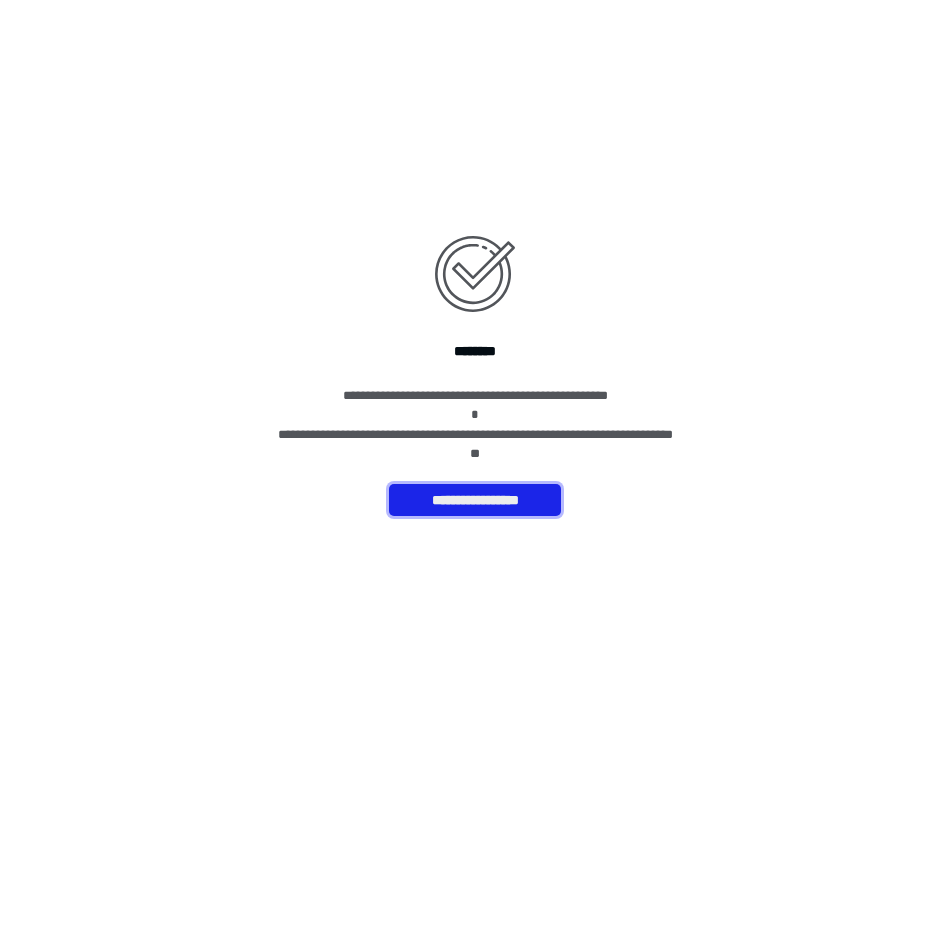 click on "**********" at bounding box center [475, 500] 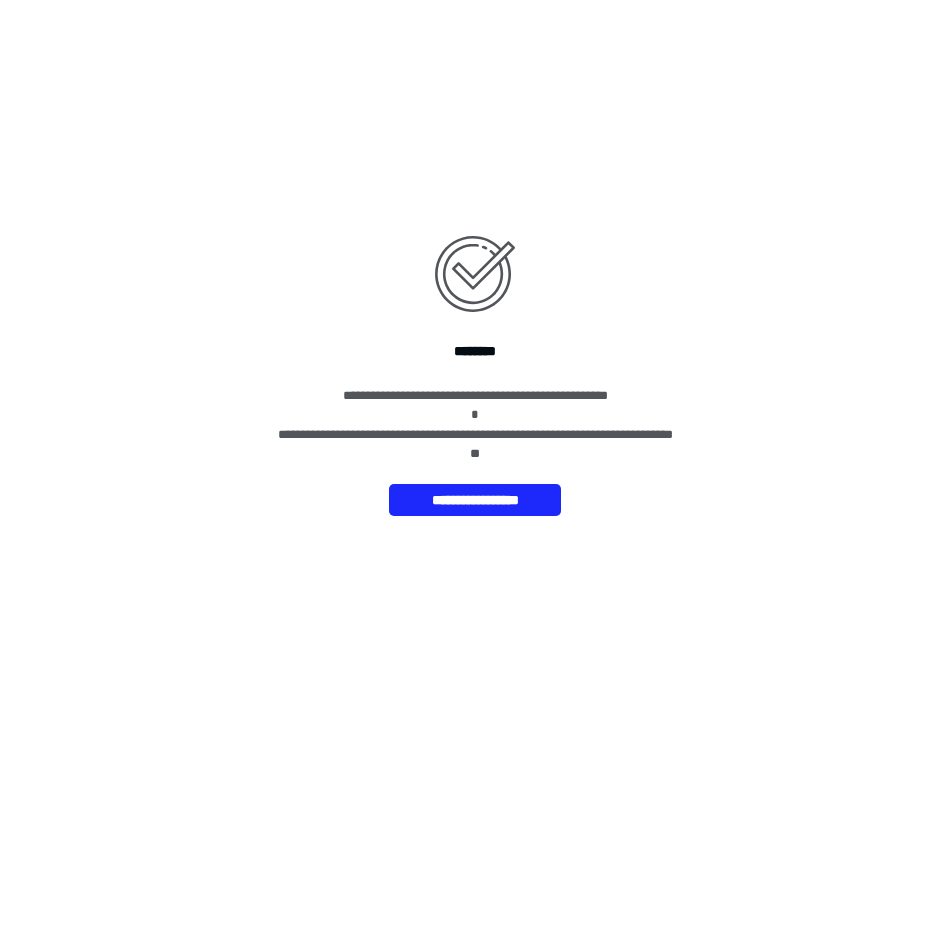 drag, startPoint x: 300, startPoint y: 123, endPoint x: 428, endPoint y: 78, distance: 135.67976 